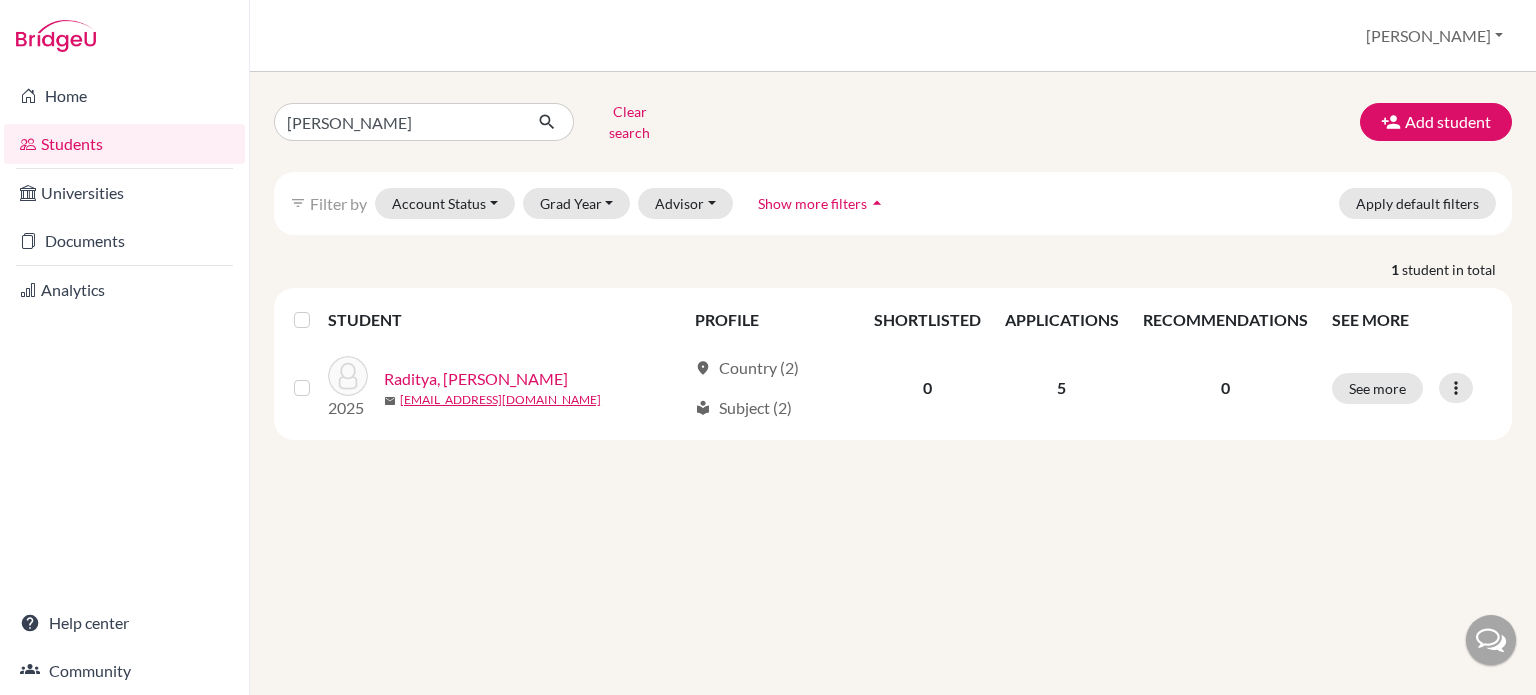 scroll, scrollTop: 0, scrollLeft: 0, axis: both 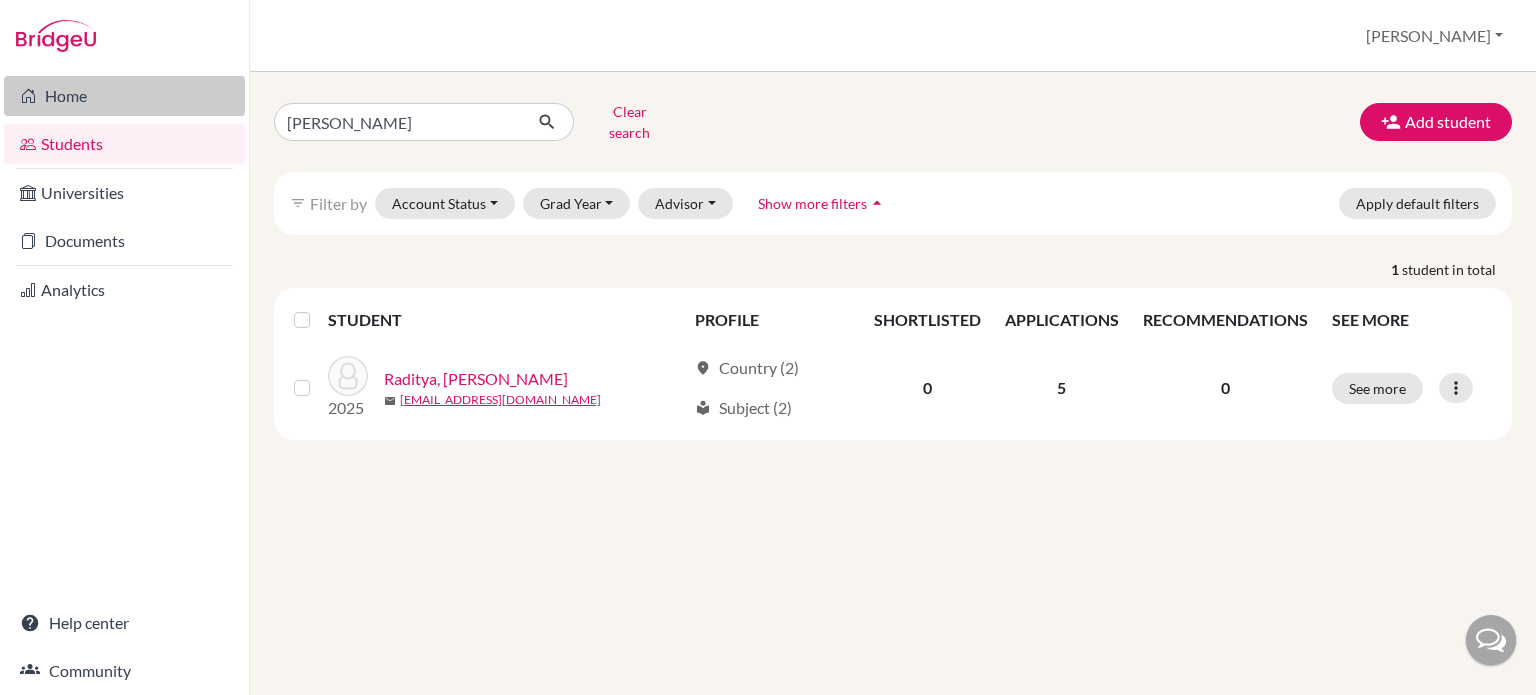 click on "Home" at bounding box center (124, 96) 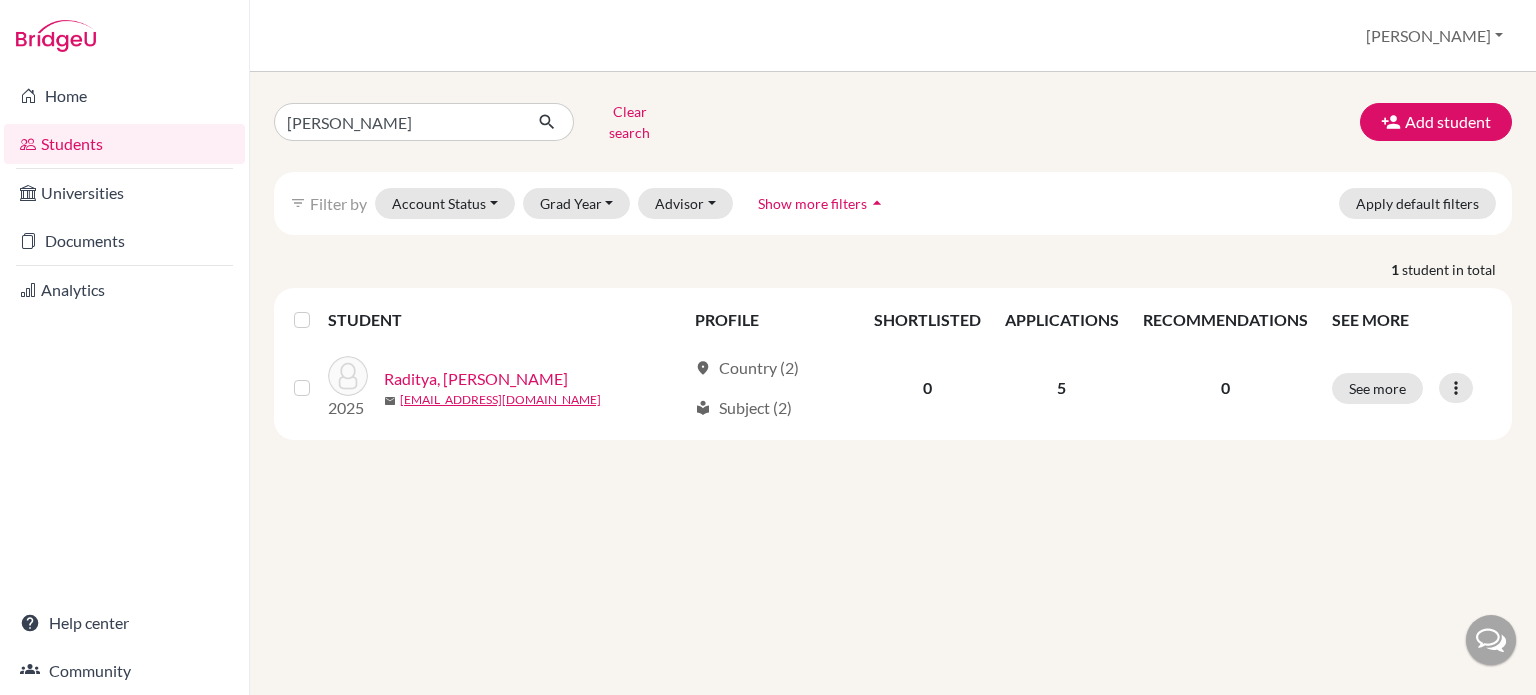 scroll, scrollTop: 0, scrollLeft: 0, axis: both 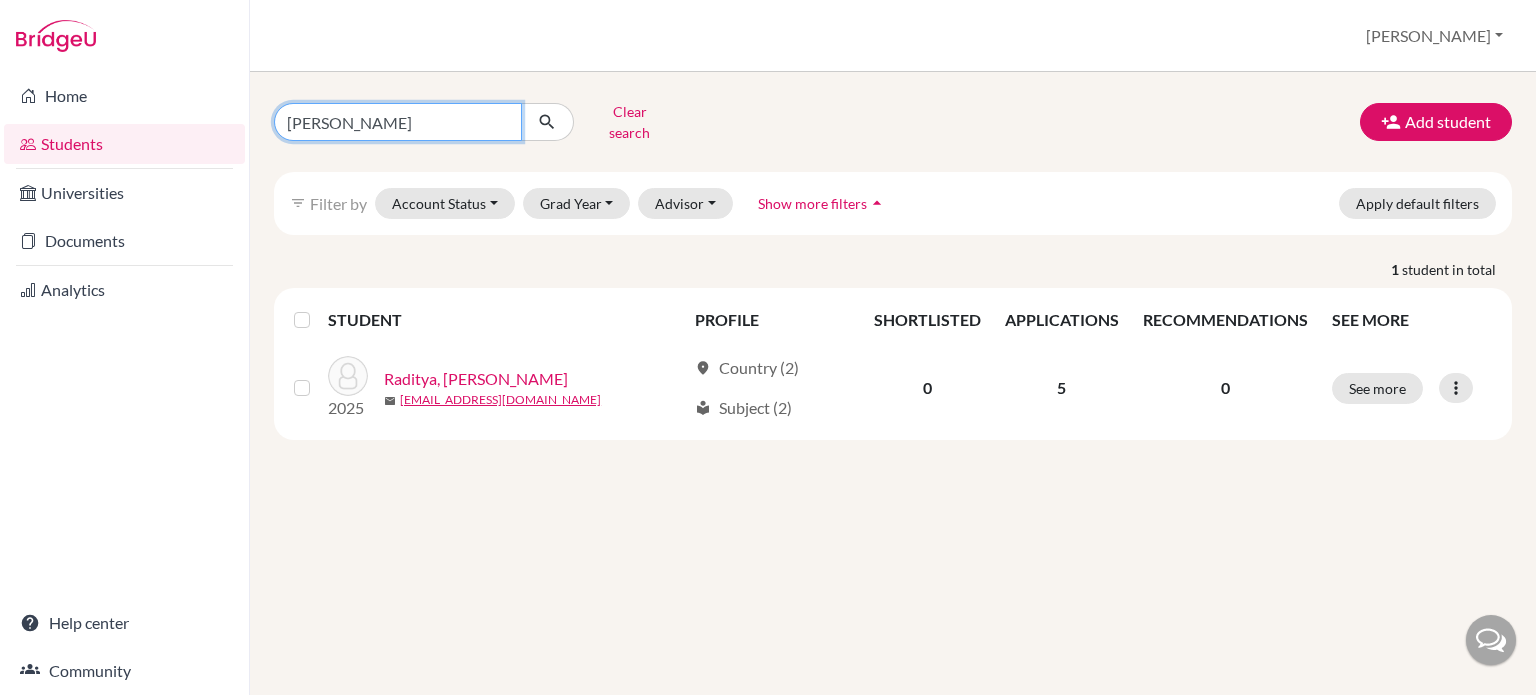 click on "[PERSON_NAME]" at bounding box center (398, 122) 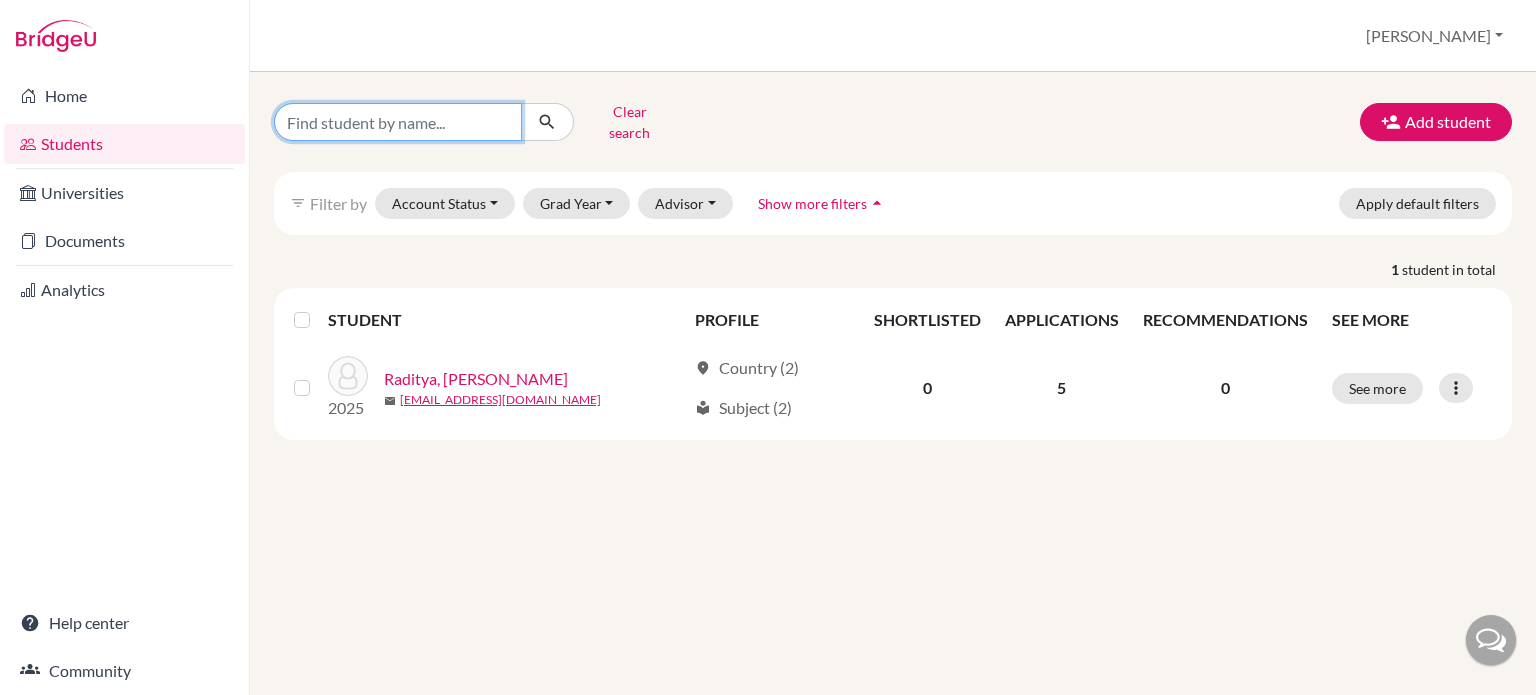 click at bounding box center [398, 122] 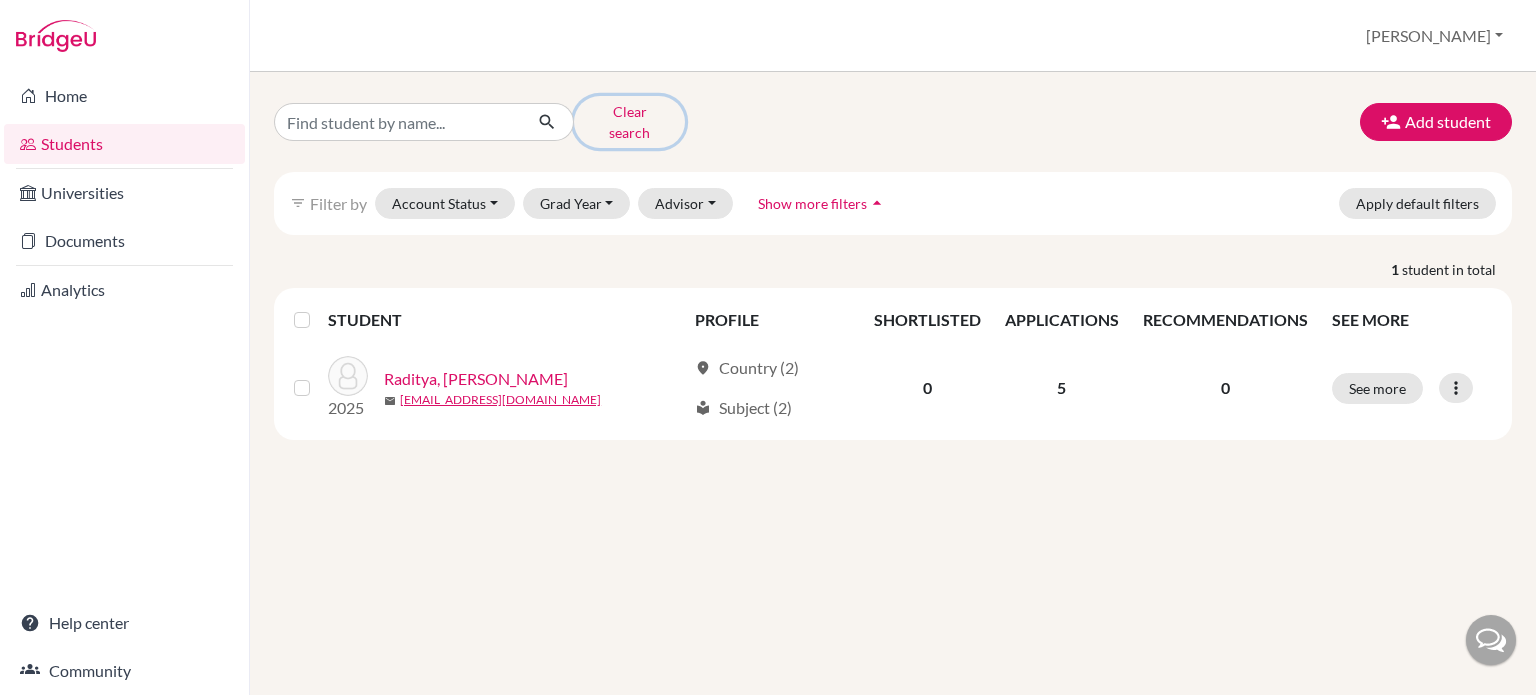 click on "Clear search" at bounding box center (629, 122) 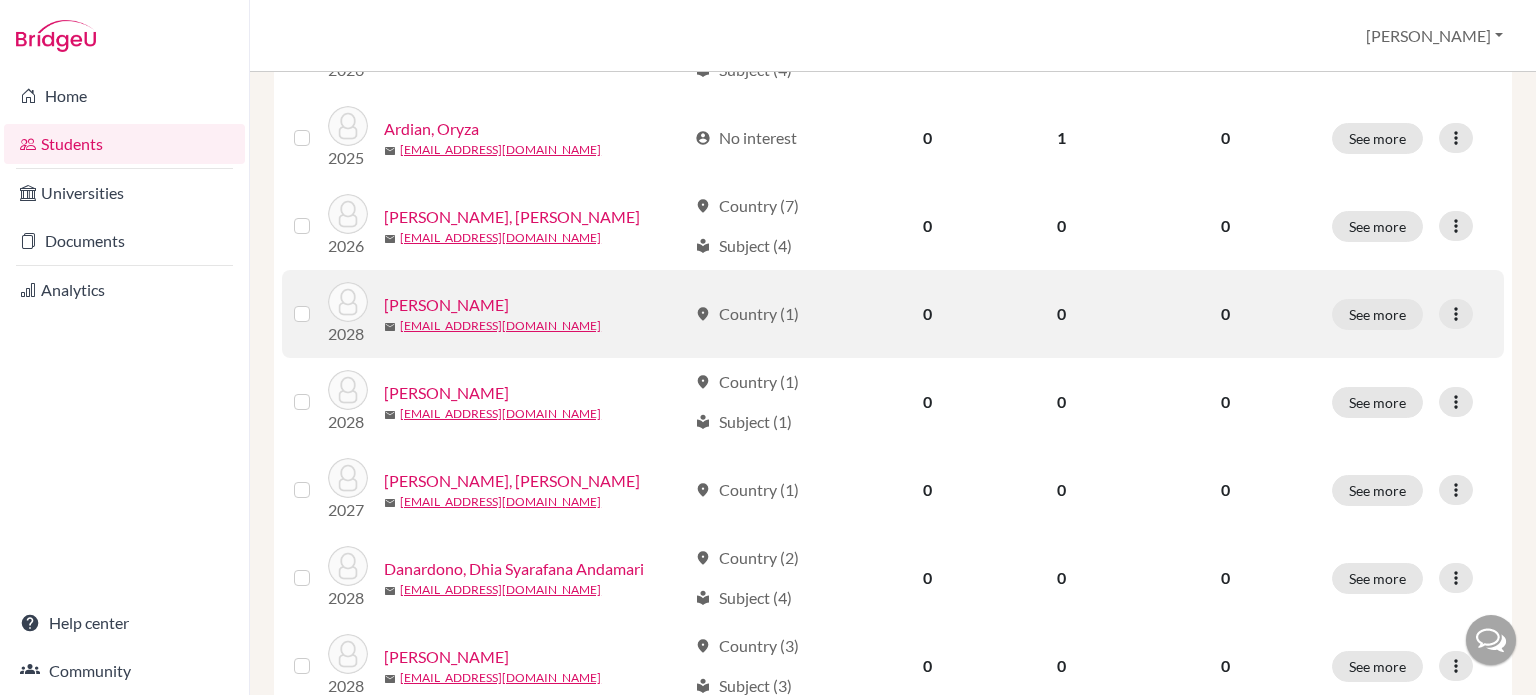 scroll, scrollTop: 600, scrollLeft: 0, axis: vertical 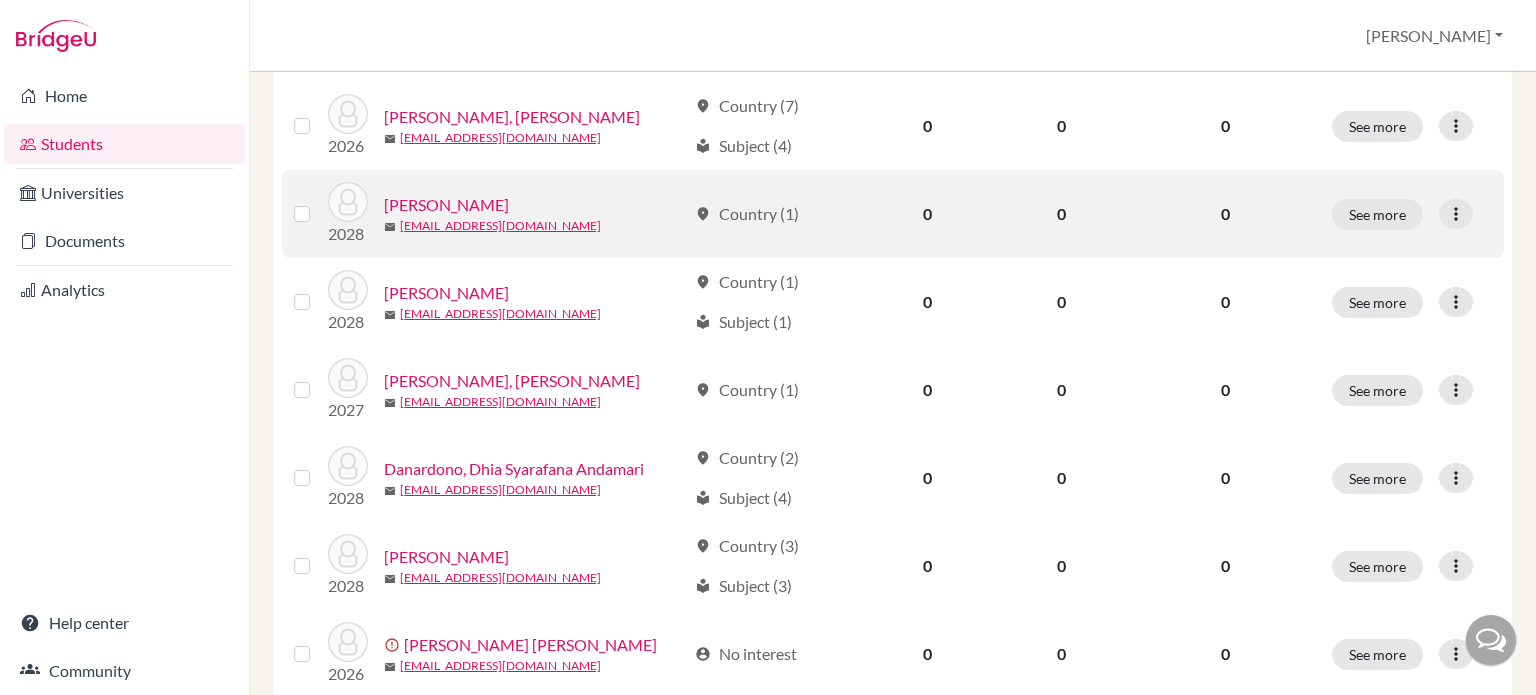 click on "[PERSON_NAME]" at bounding box center [446, 205] 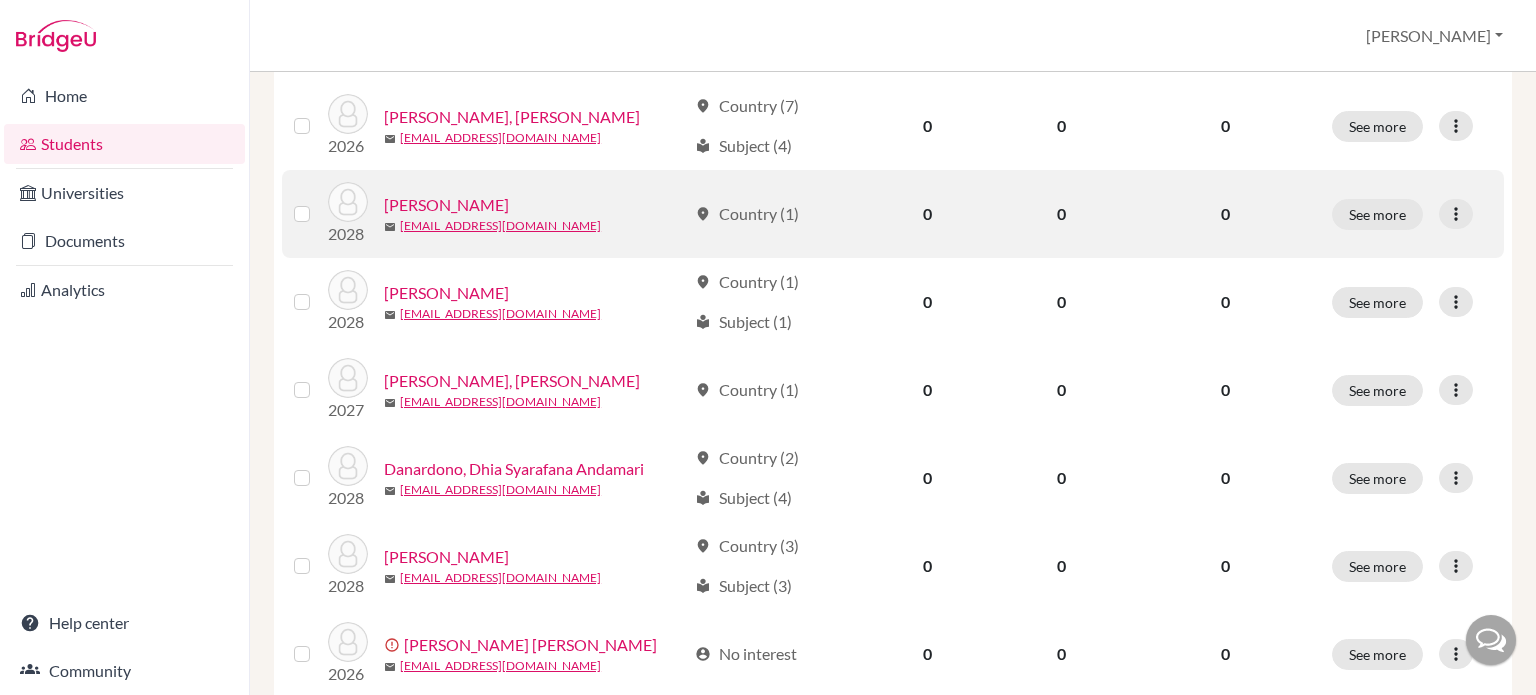 scroll, scrollTop: 0, scrollLeft: 0, axis: both 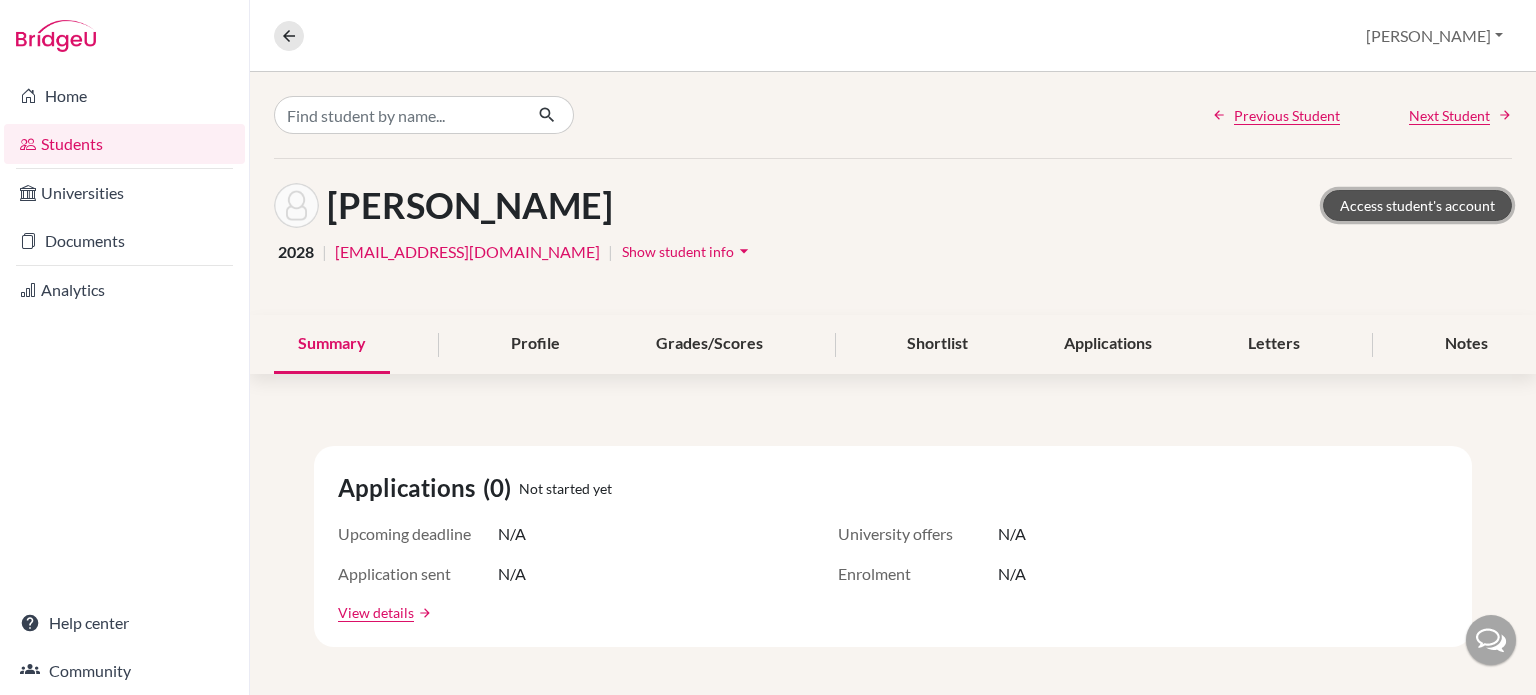 click on "Access student's account" at bounding box center [1417, 205] 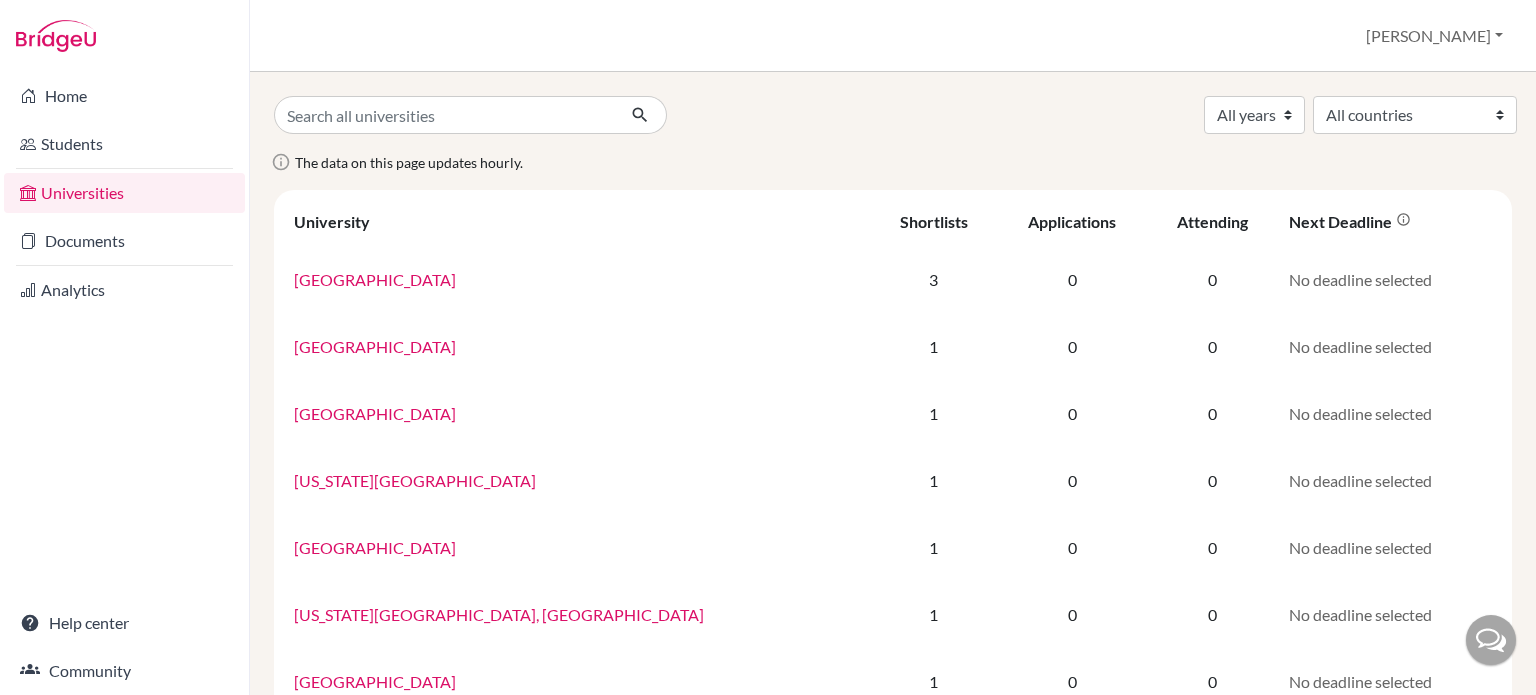 scroll, scrollTop: 0, scrollLeft: 0, axis: both 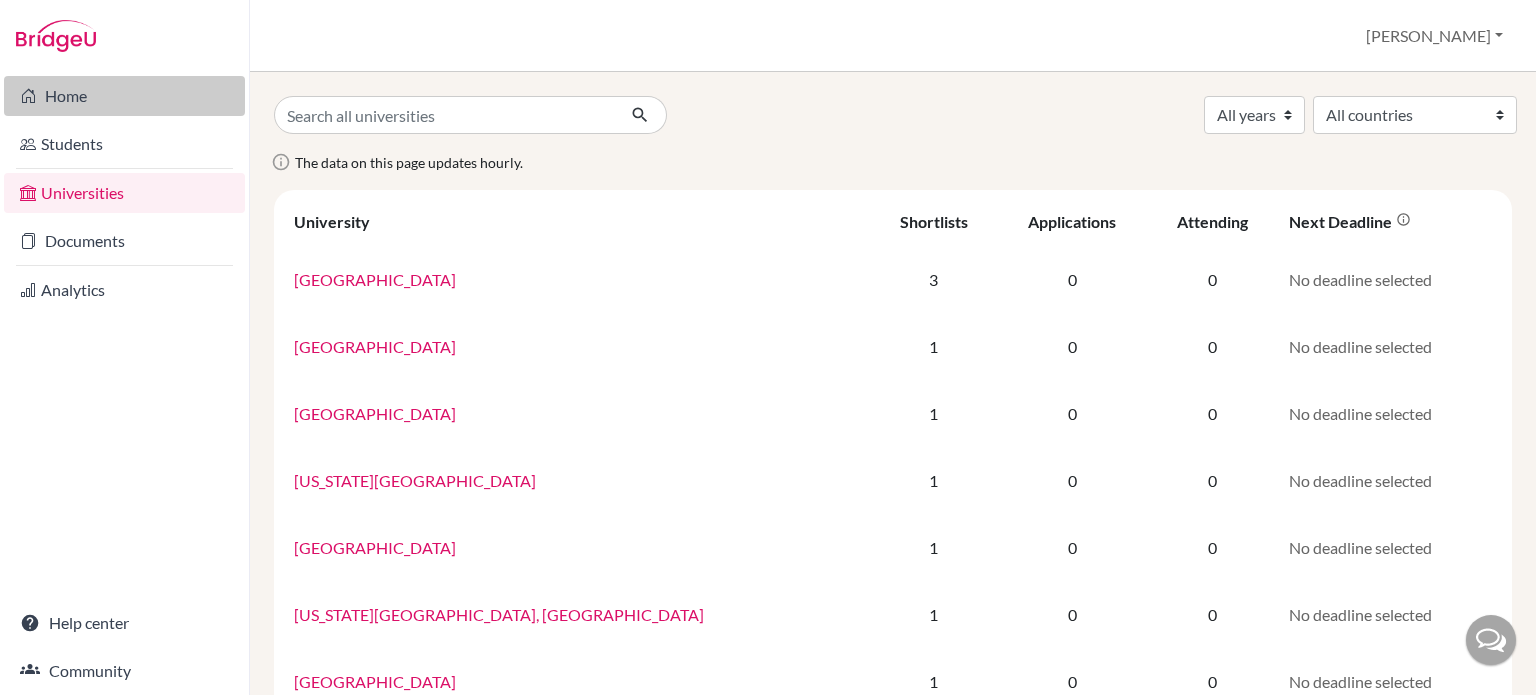 click on "Home" at bounding box center (124, 96) 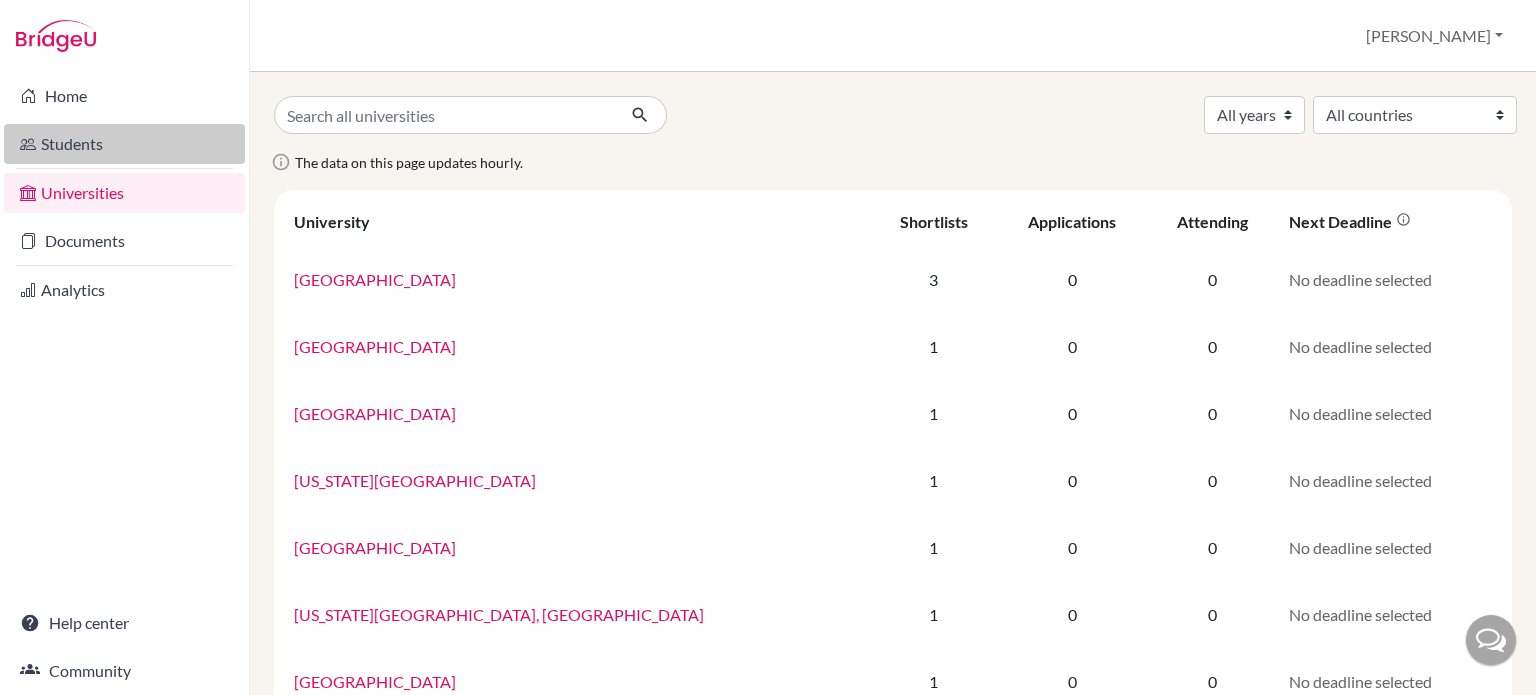 click on "Students" at bounding box center [124, 144] 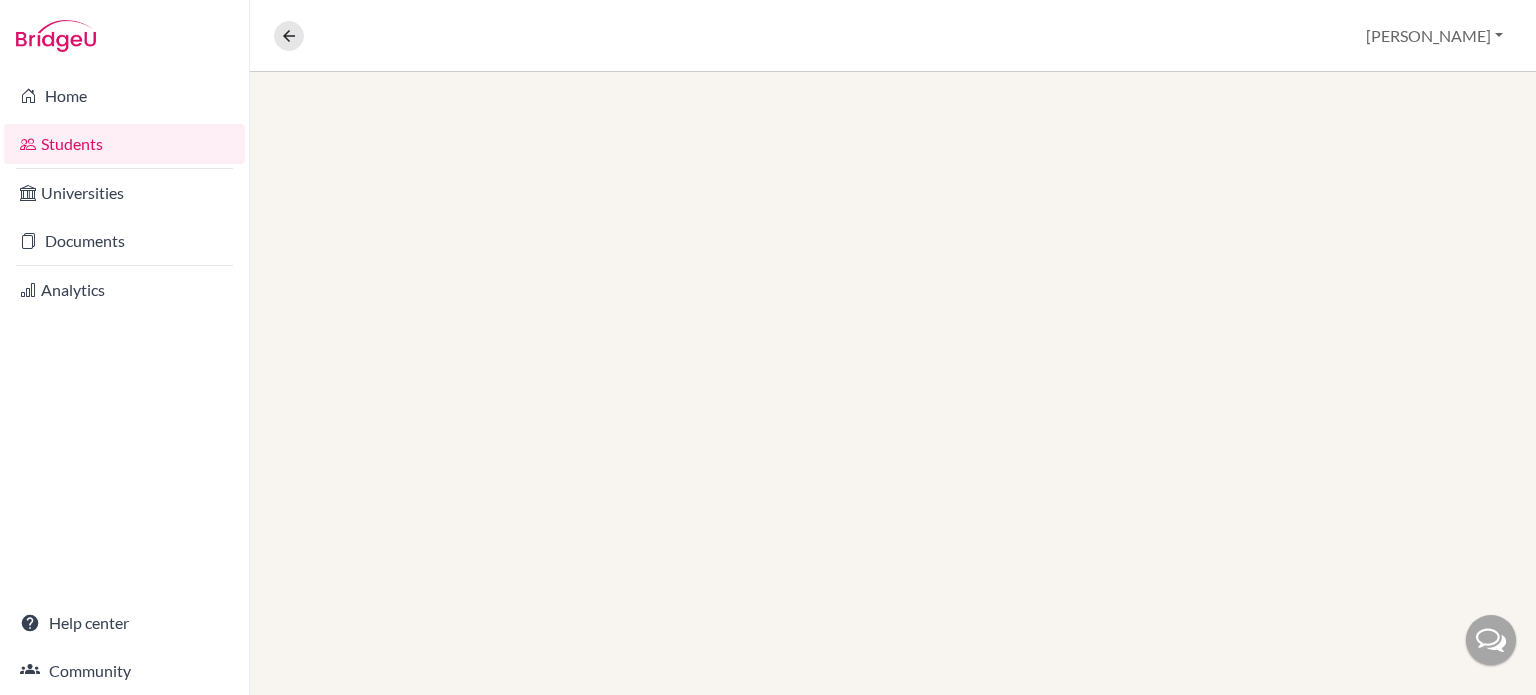 scroll, scrollTop: 0, scrollLeft: 0, axis: both 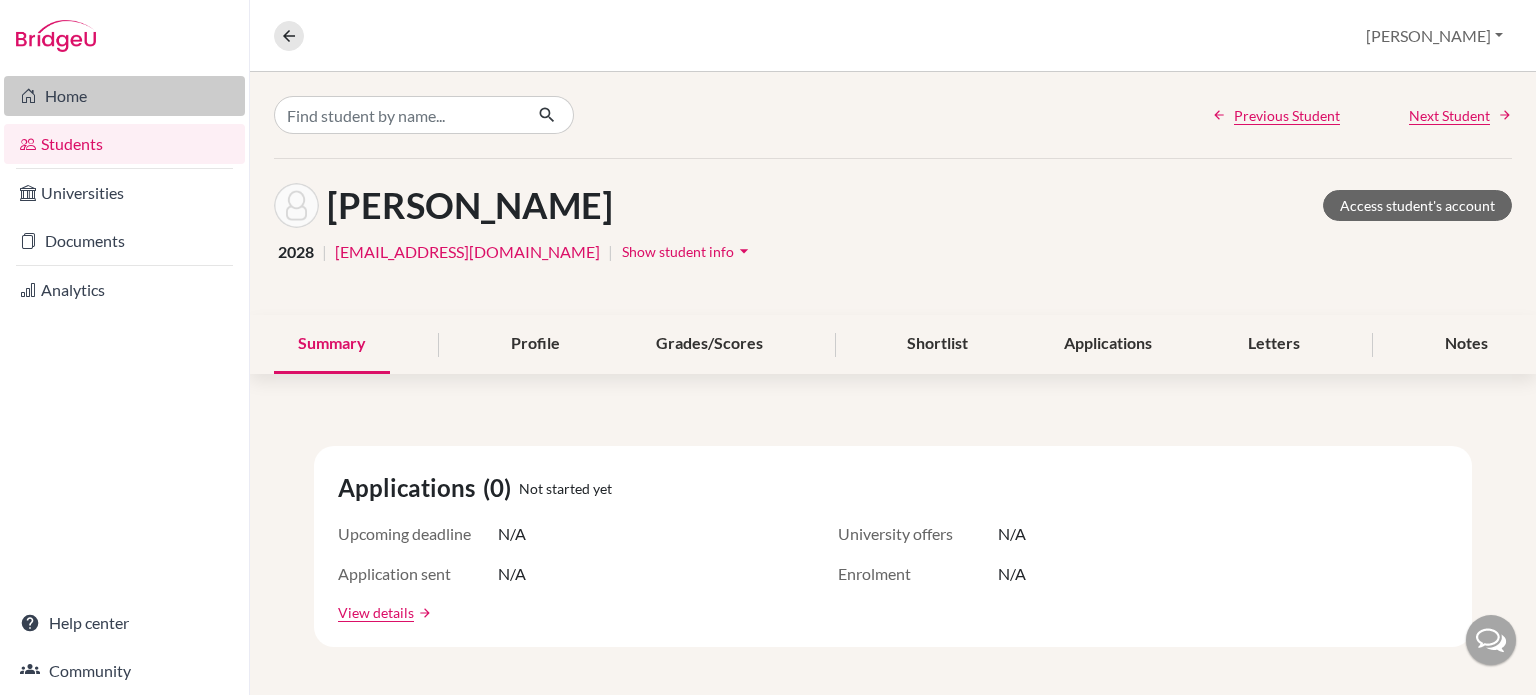 click on "Home" at bounding box center [124, 96] 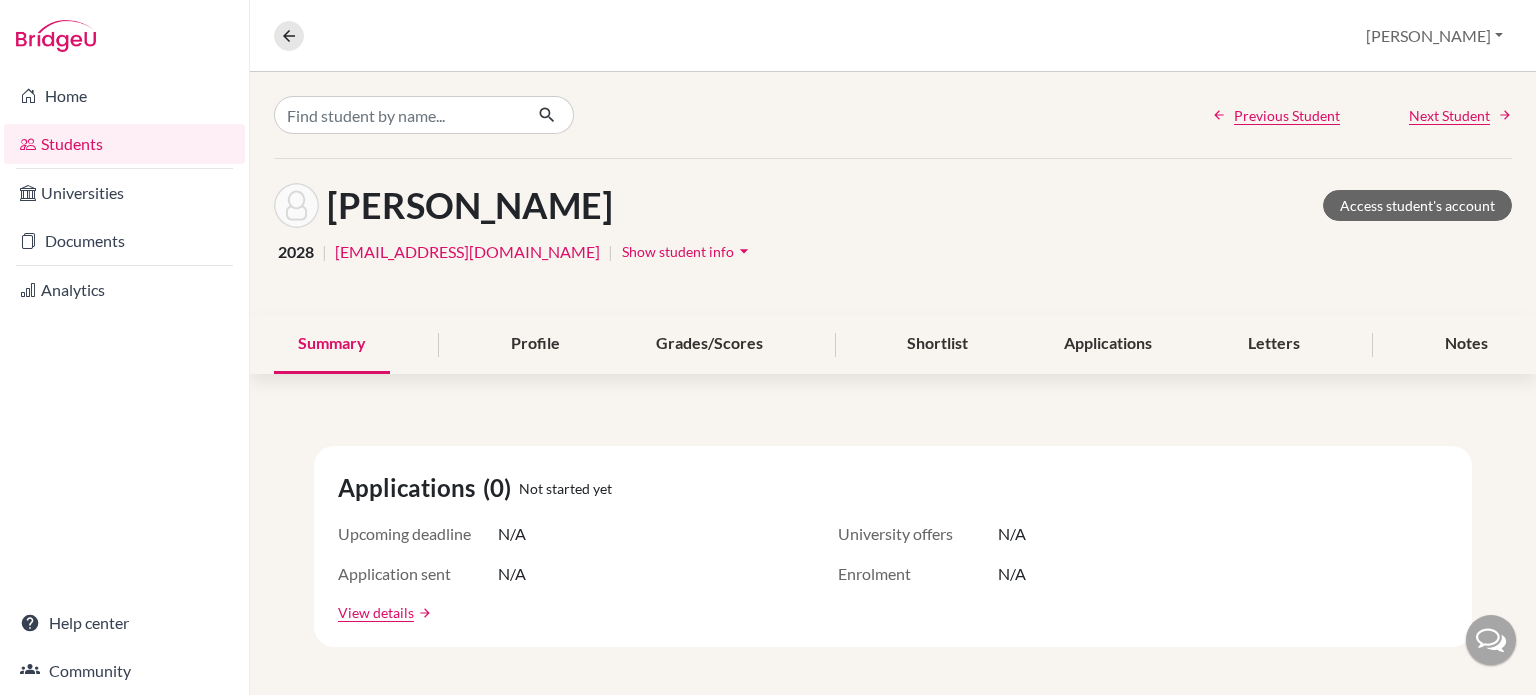 scroll, scrollTop: 0, scrollLeft: 0, axis: both 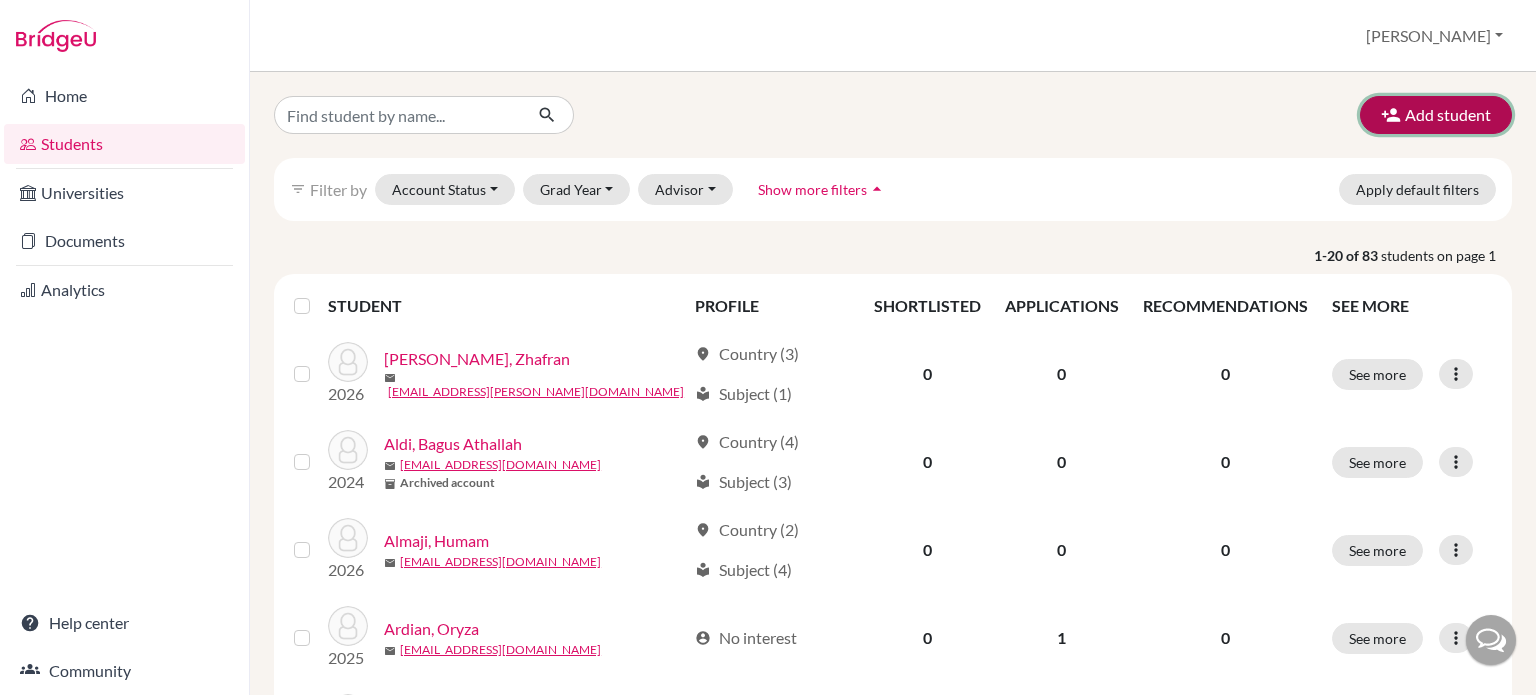 click on "Add student" at bounding box center [1436, 115] 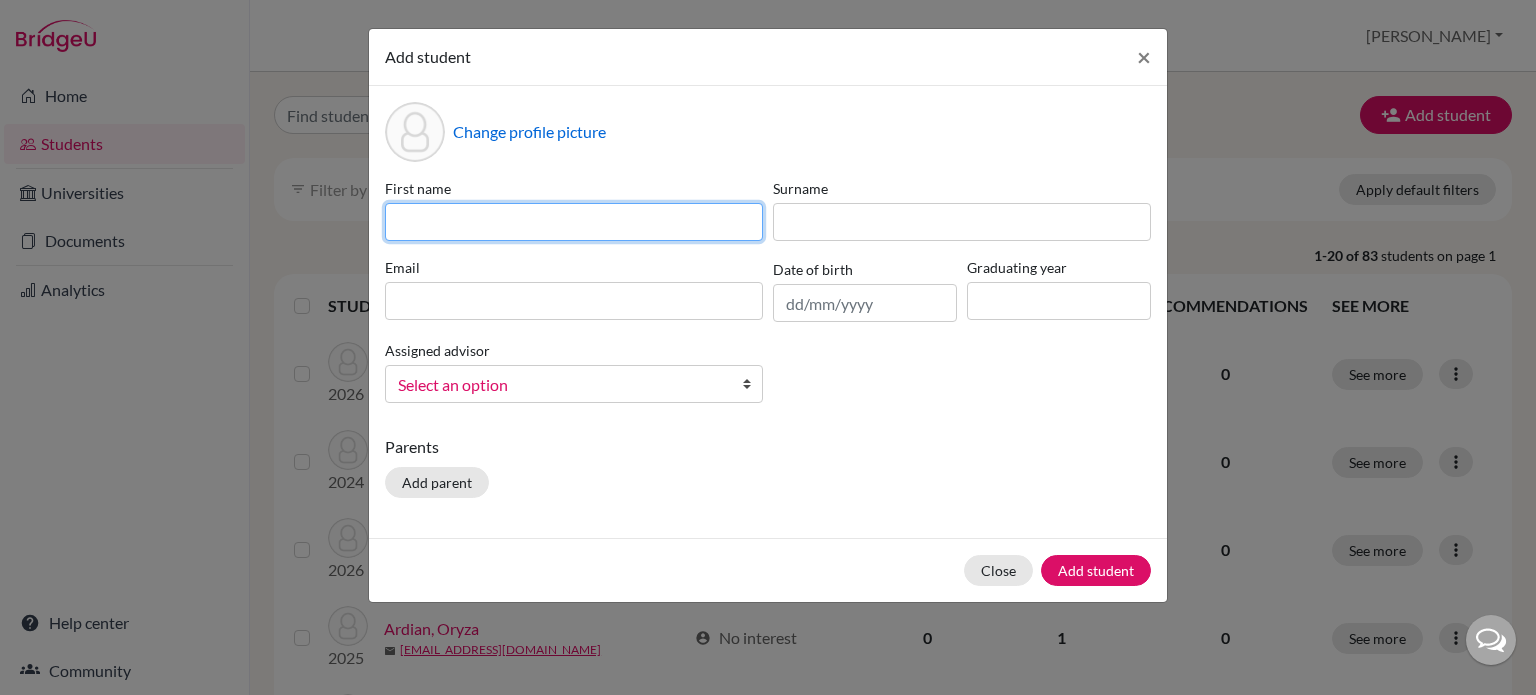click at bounding box center [574, 222] 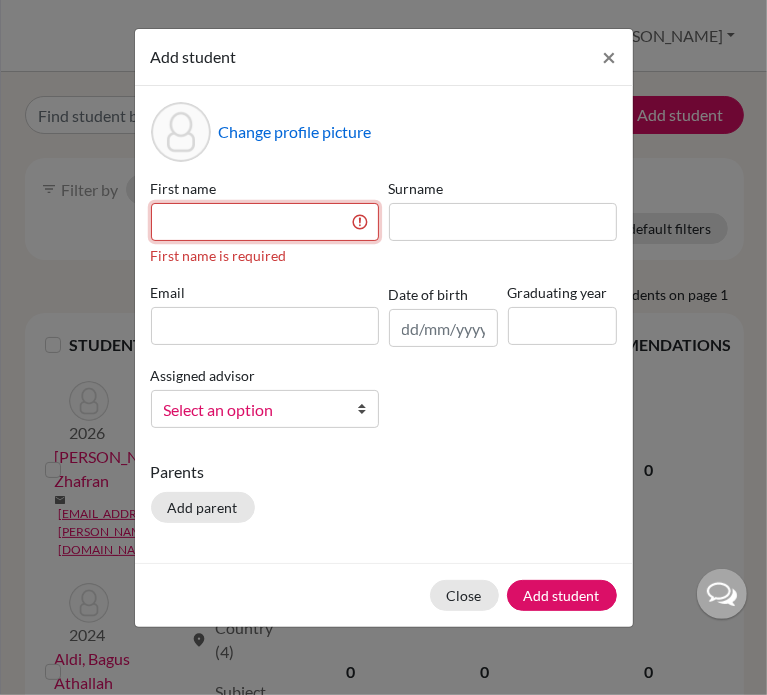 click at bounding box center (265, 222) 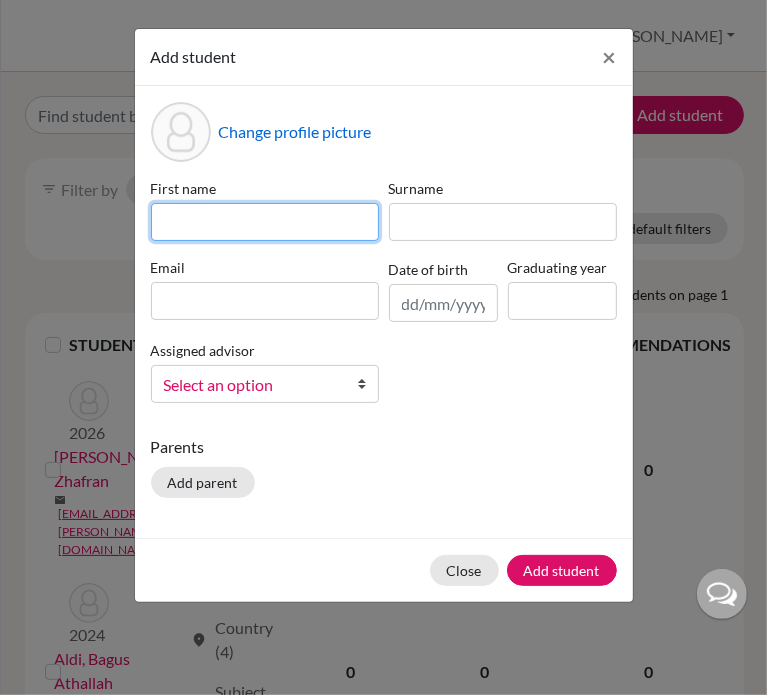 click at bounding box center (265, 222) 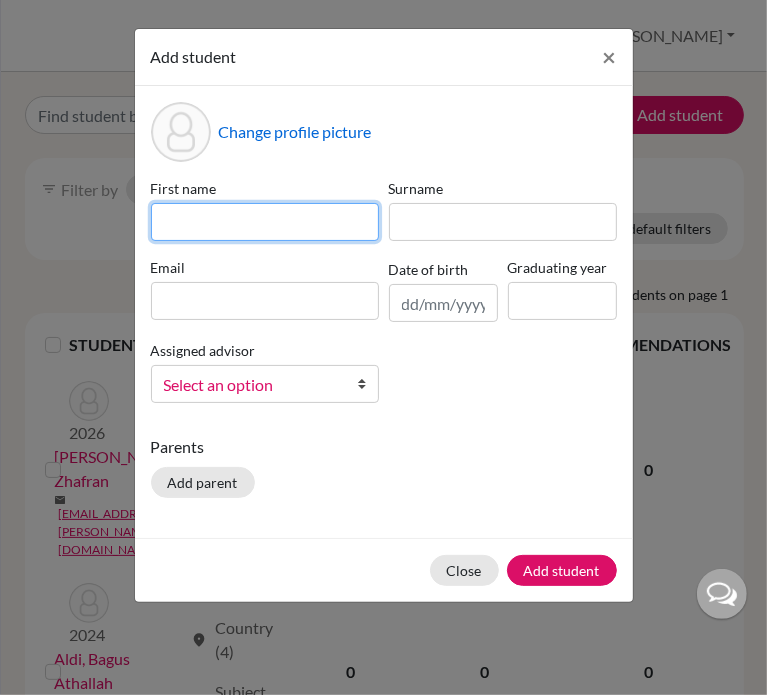 click at bounding box center (265, 222) 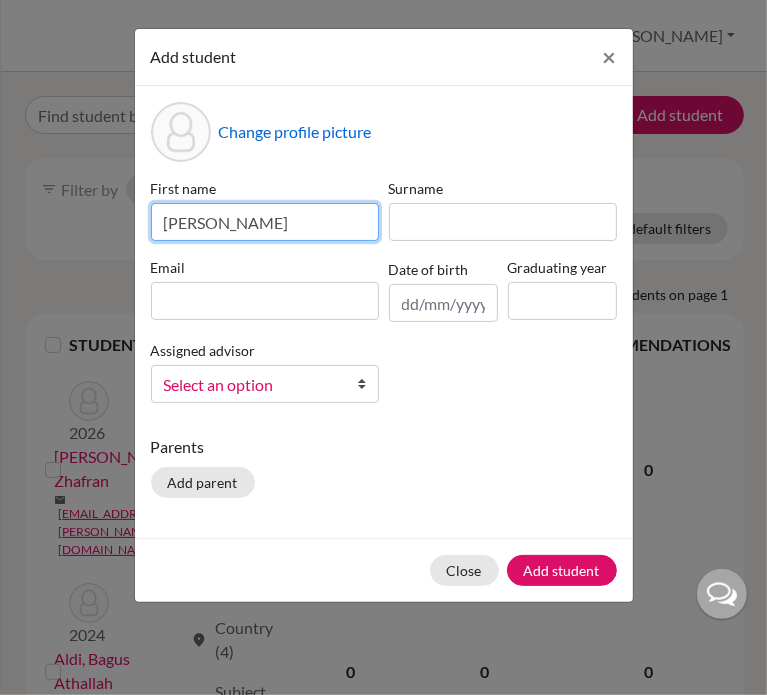 type on "Angelica" 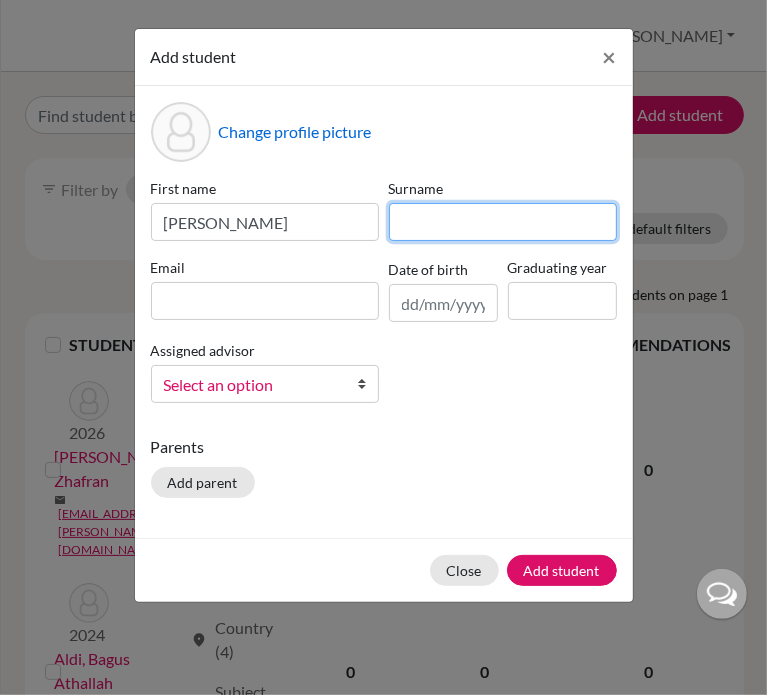 click at bounding box center (503, 222) 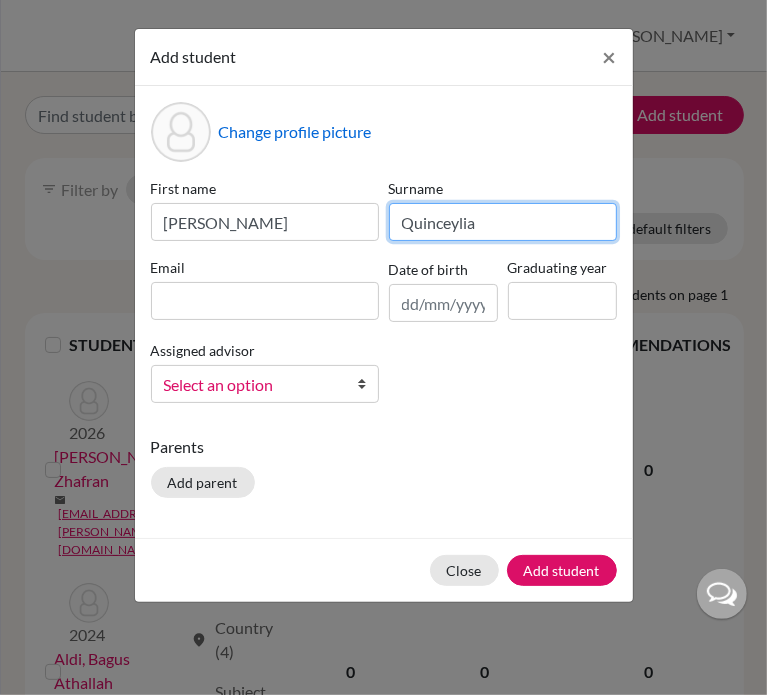 type on "Quinceylia" 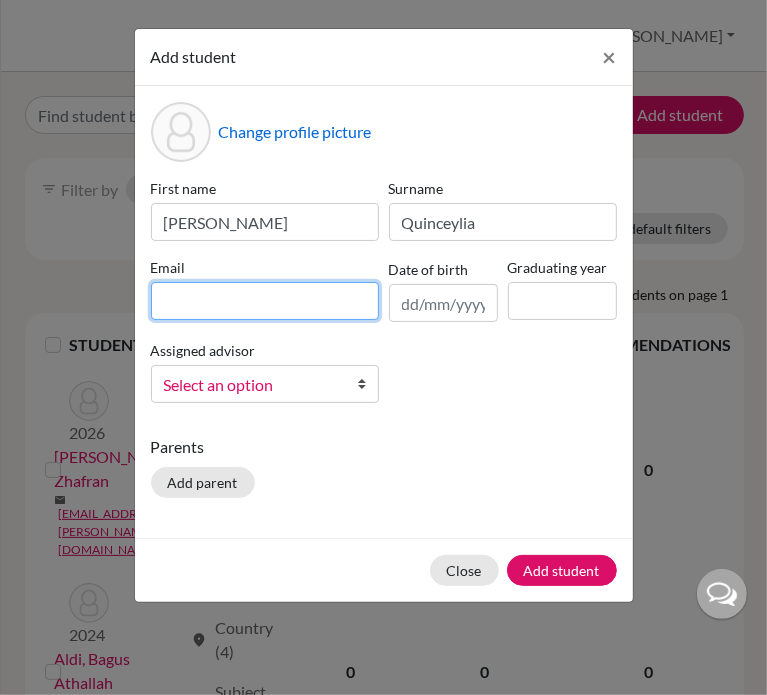 click at bounding box center [265, 301] 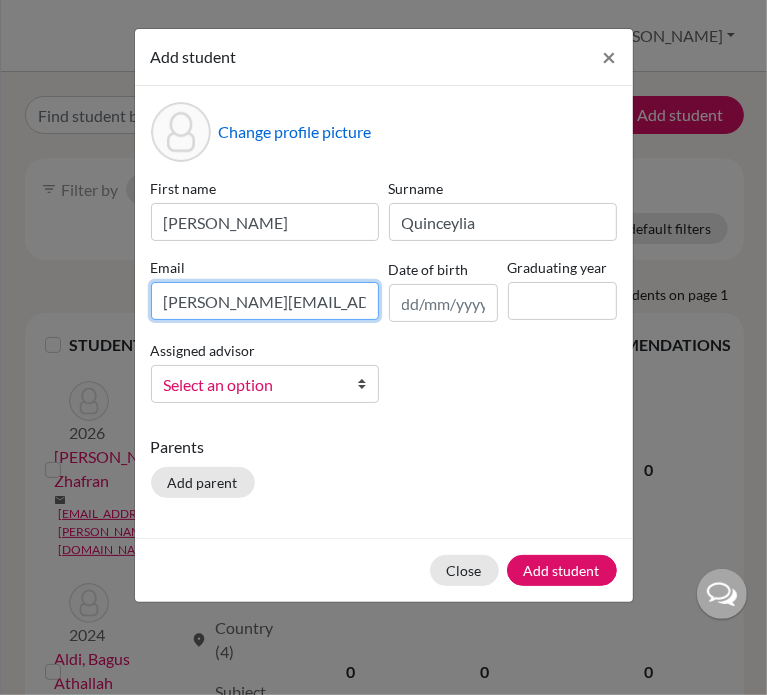 type on "angelica.quins26@gmail.com" 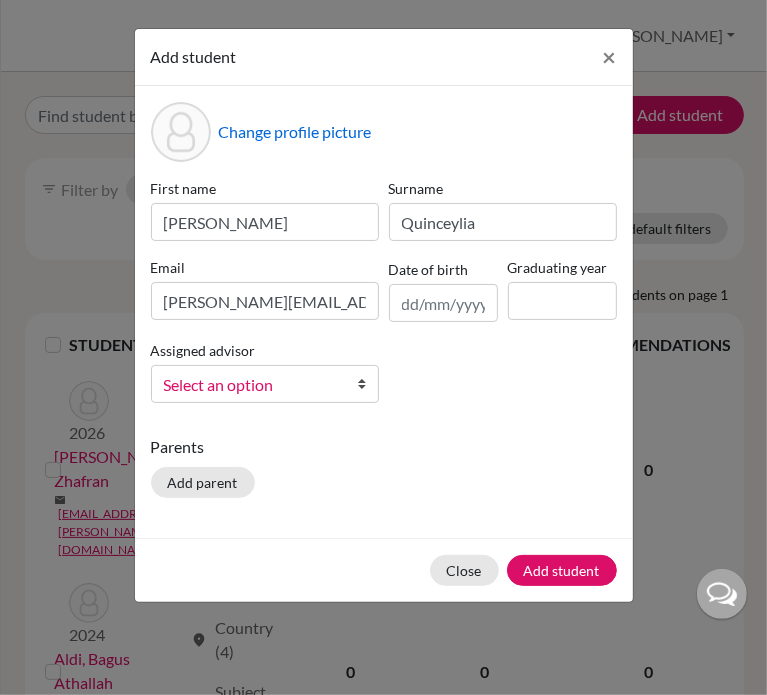 click on "First name Angelica Surname Quinceylia Email angelica.quins26@gmail.com Date of birth Graduating year Assigned advisor Dwintasari, Veni   Dwiyanti, Frida Eka Diah Sabu Lazar, Pricillia Saputra, Jefri
Select an option" at bounding box center (384, 298) 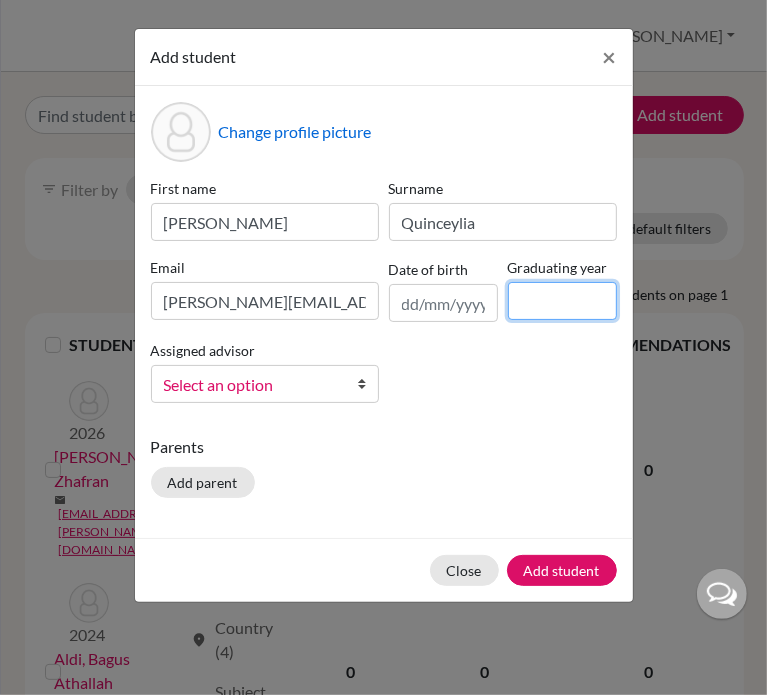 click at bounding box center (562, 301) 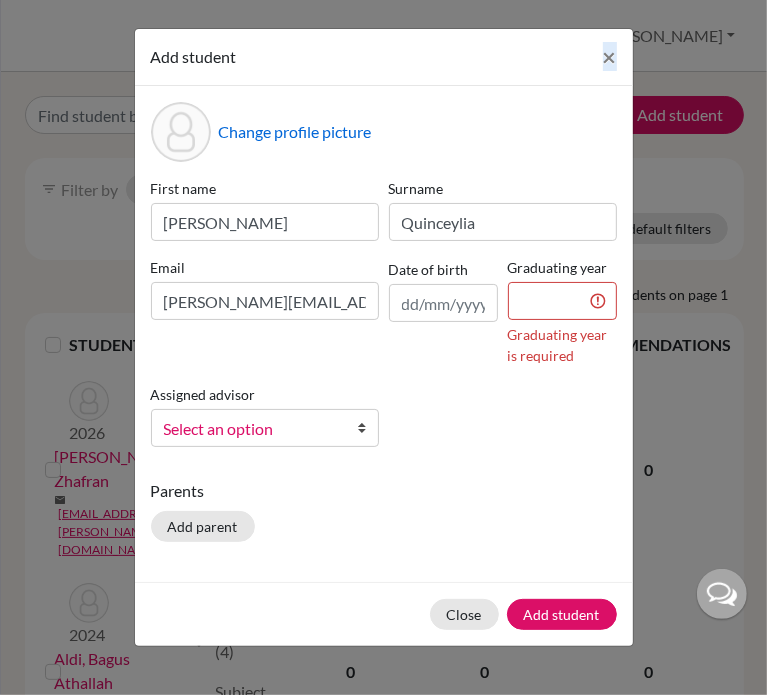 drag, startPoint x: 441, startPoint y: 59, endPoint x: 533, endPoint y: 131, distance: 116.82465 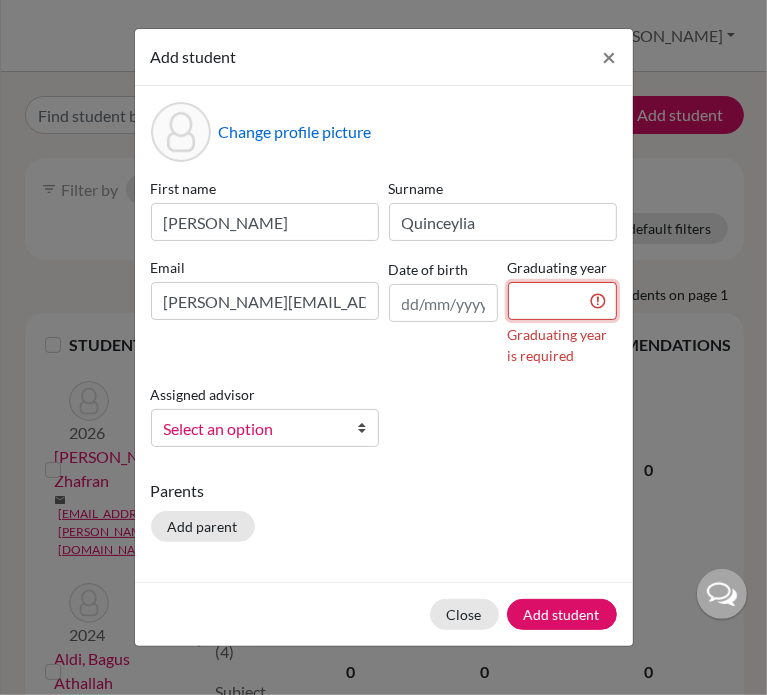 click at bounding box center (562, 301) 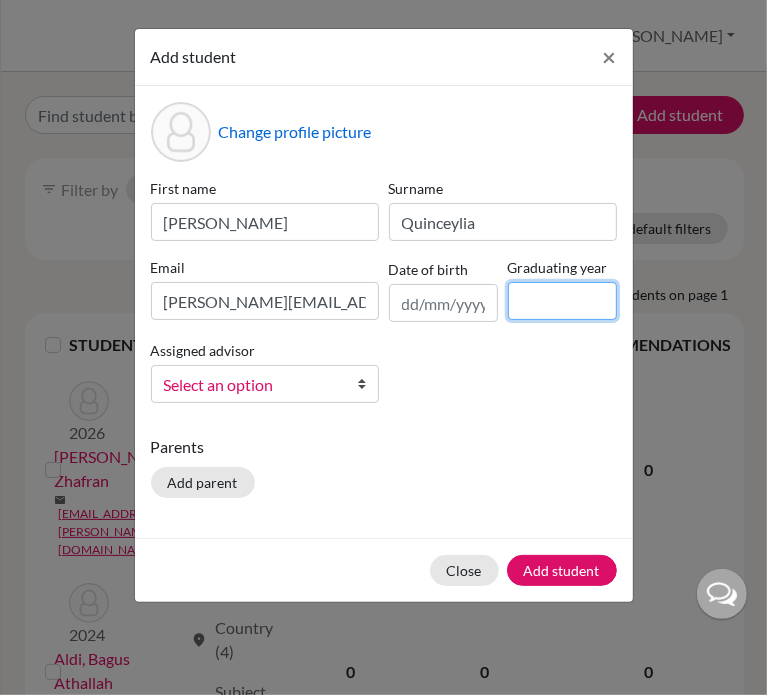 click at bounding box center (562, 301) 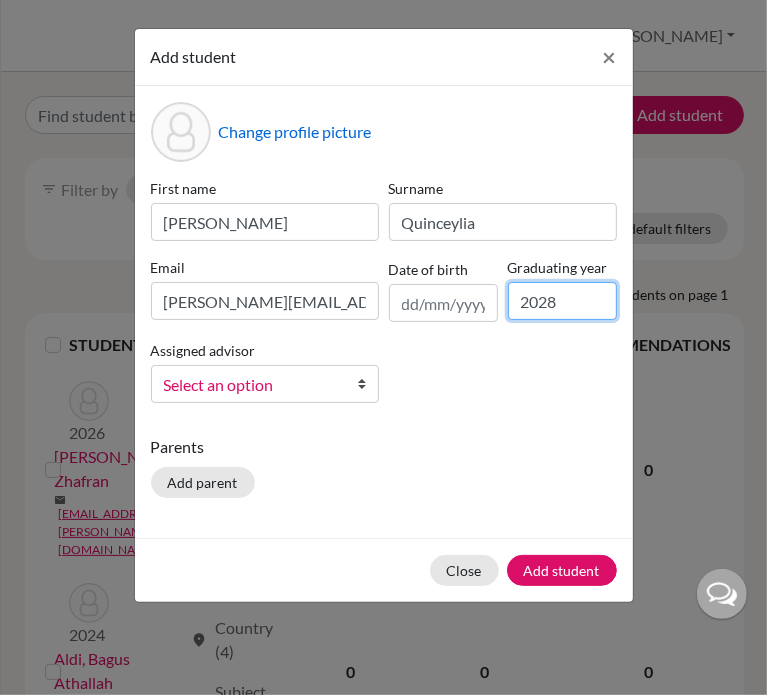 type on "2028" 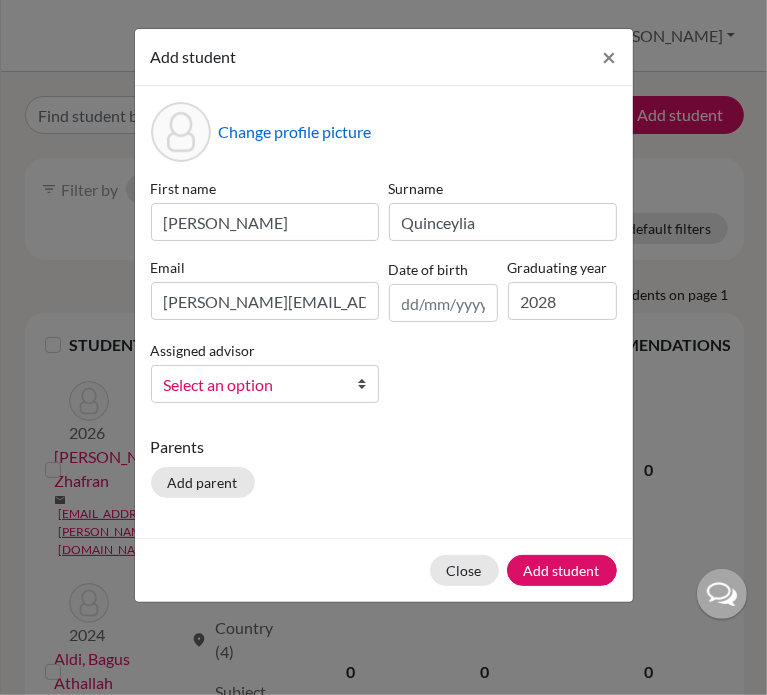 click on "Select an option" at bounding box center (252, 385) 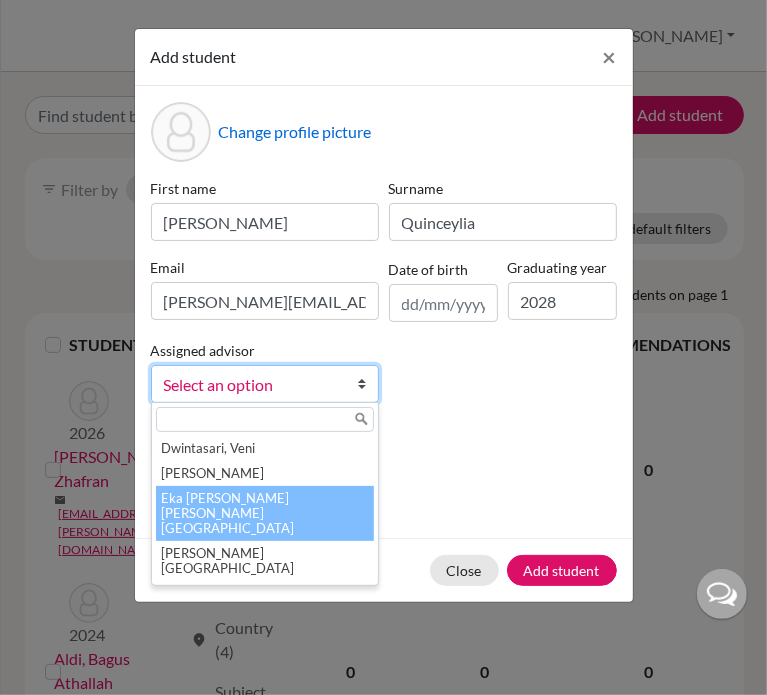 click on "Eka Diah Sabu Lazar, Pricillia" at bounding box center [265, 513] 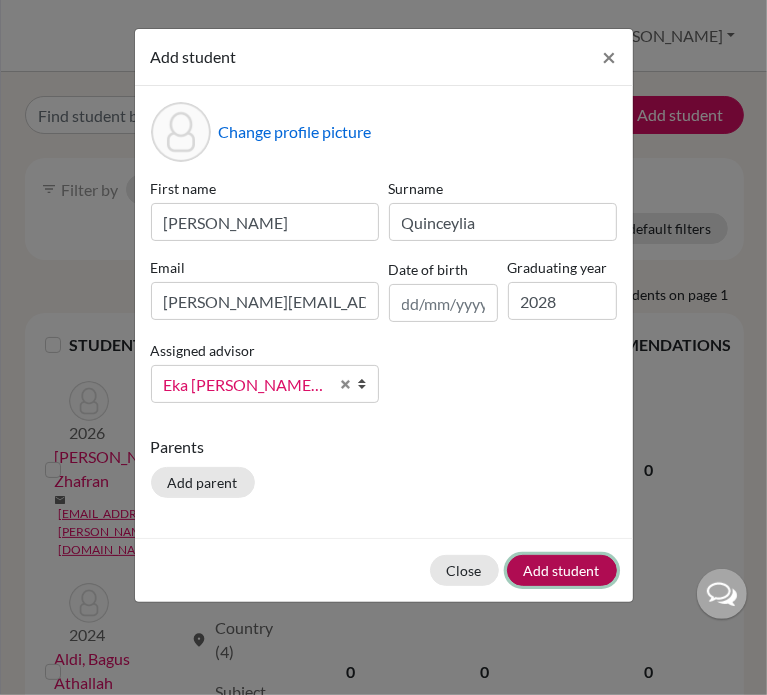 click on "Add student" at bounding box center (562, 570) 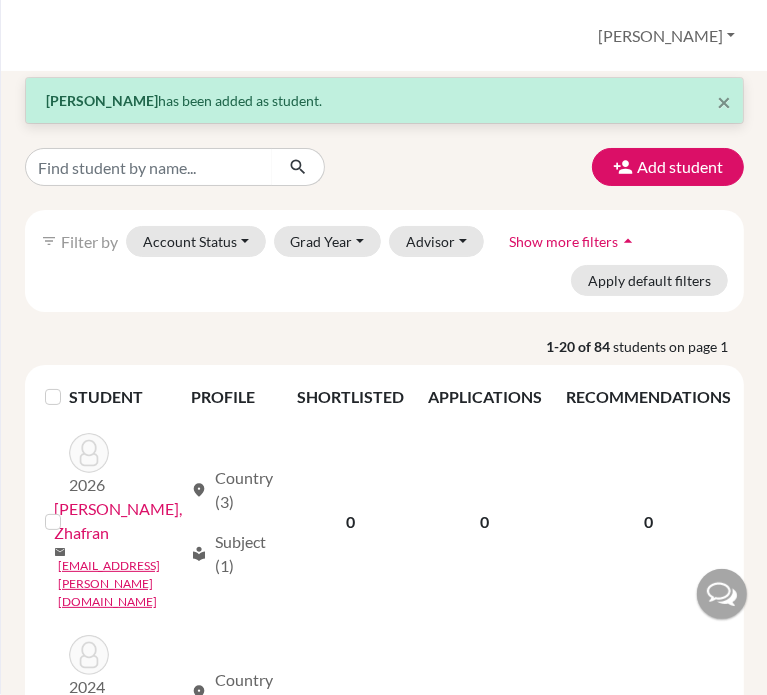 scroll, scrollTop: 0, scrollLeft: 0, axis: both 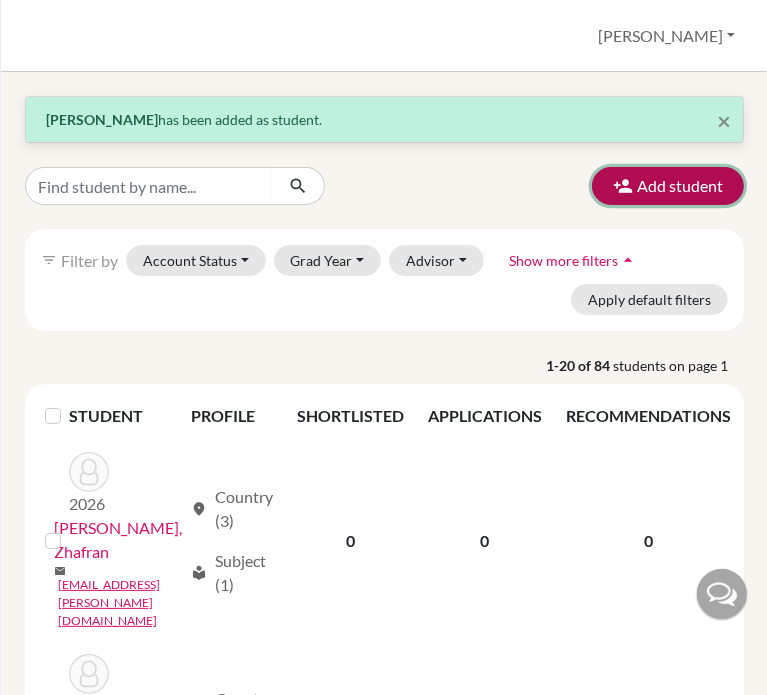 click on "Add student" at bounding box center [668, 186] 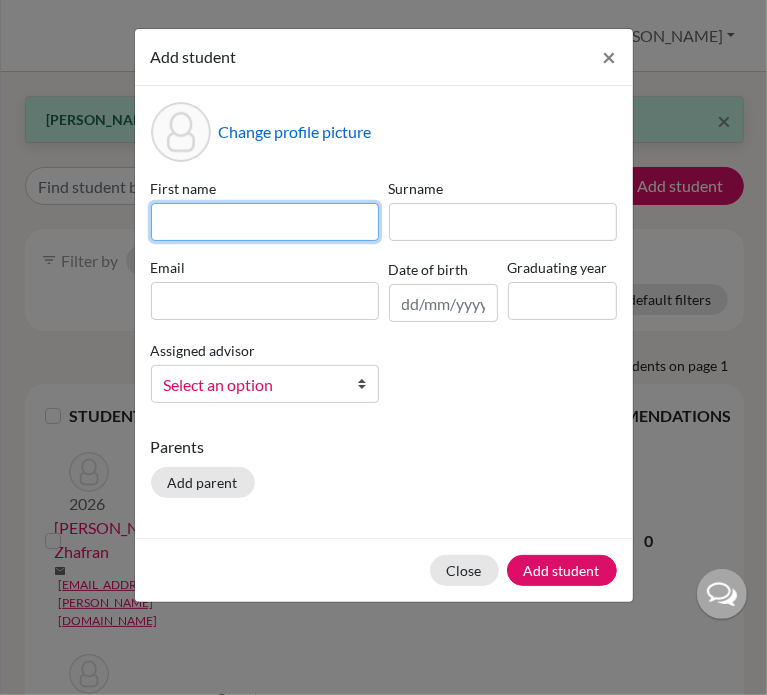 click at bounding box center [265, 222] 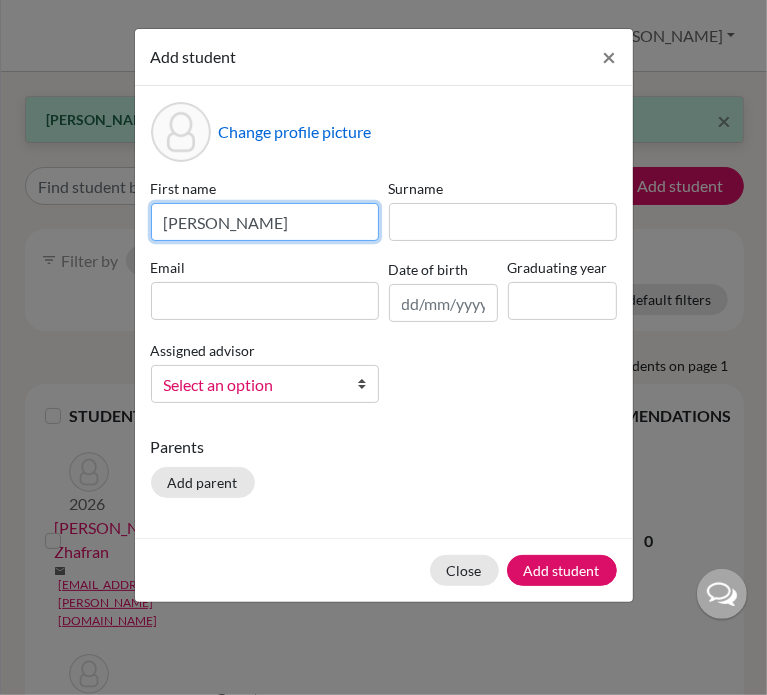 type on "Chynta Charissa Zalva" 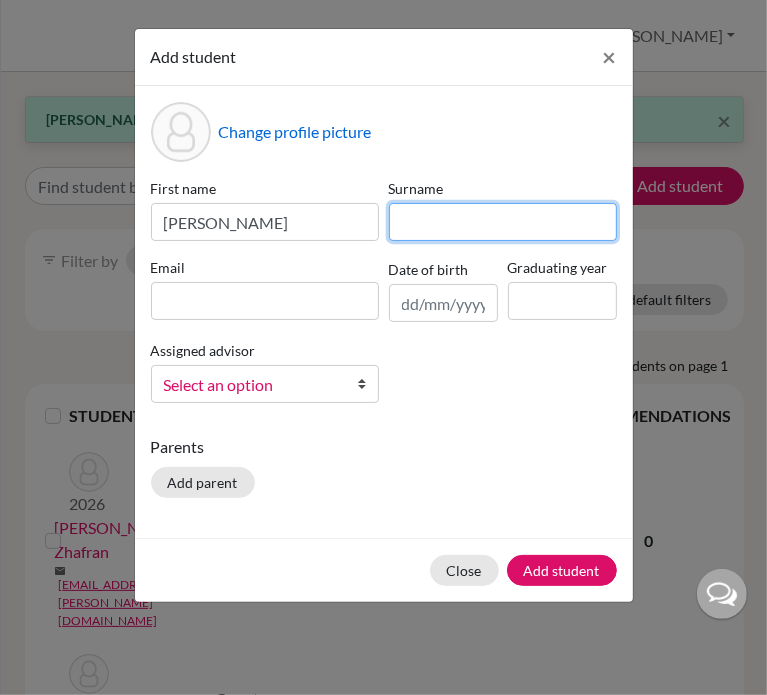 click at bounding box center (503, 222) 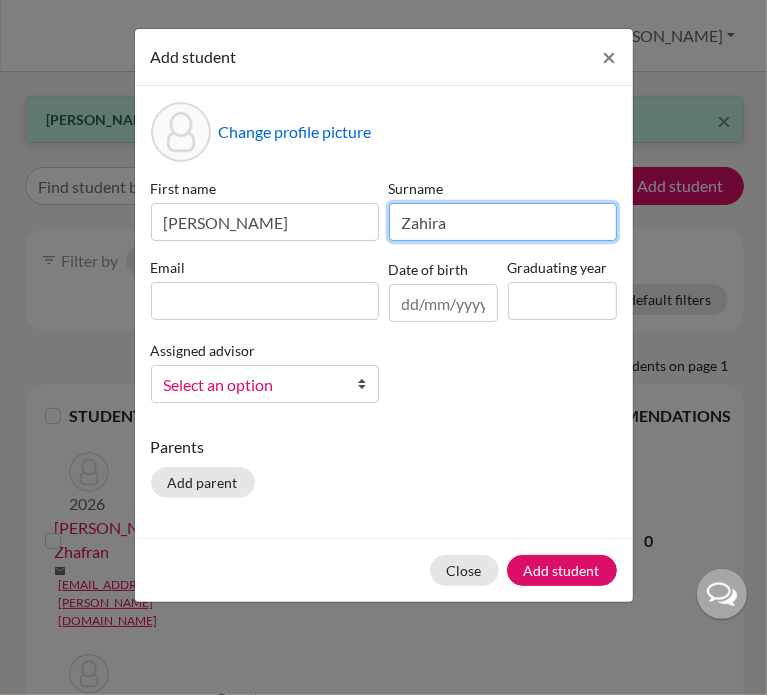 type on "Zahira" 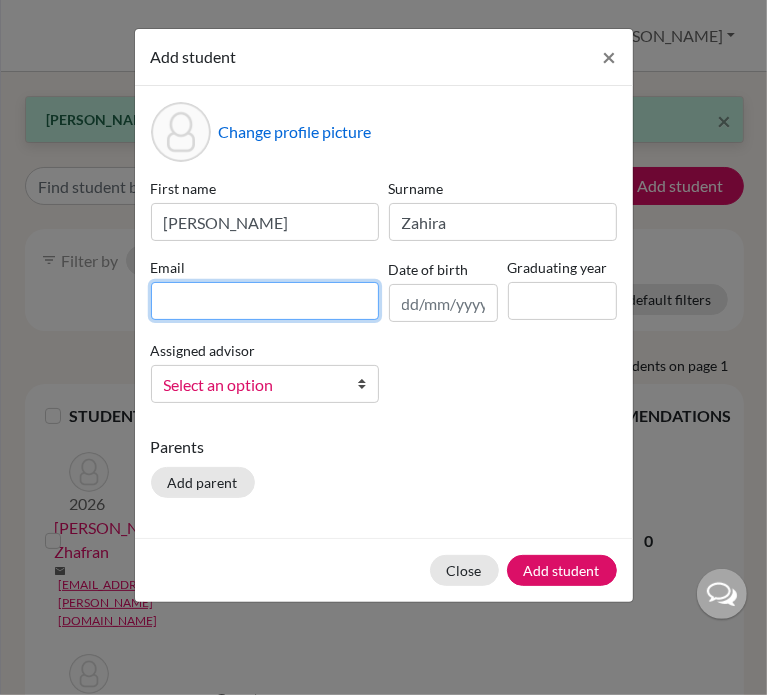 click at bounding box center (265, 301) 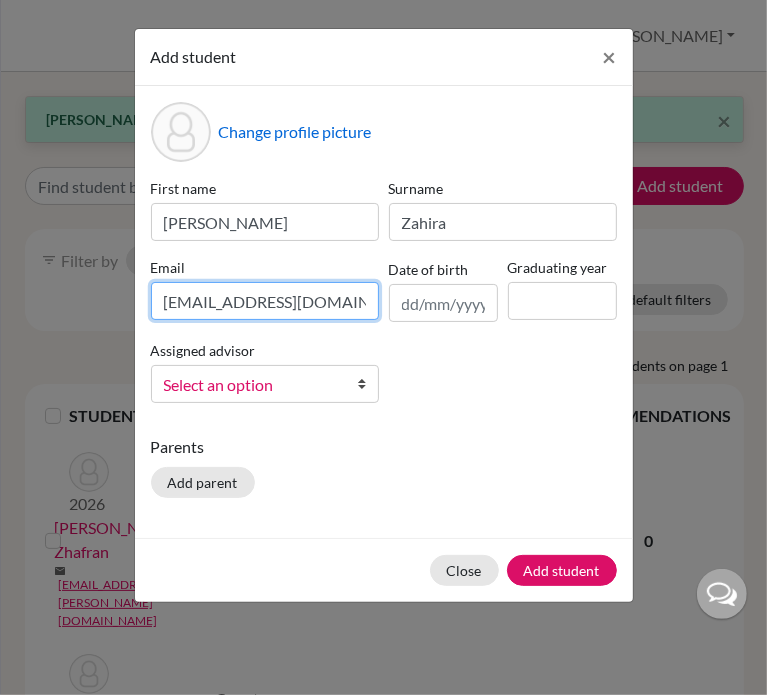 type on "chyntacharissazz@gmail.com" 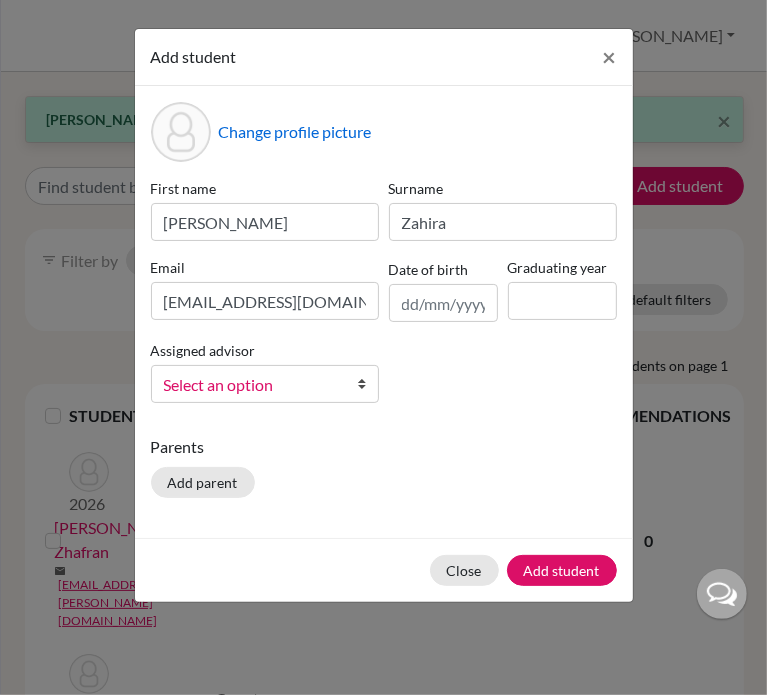click on "Select an option" at bounding box center (252, 385) 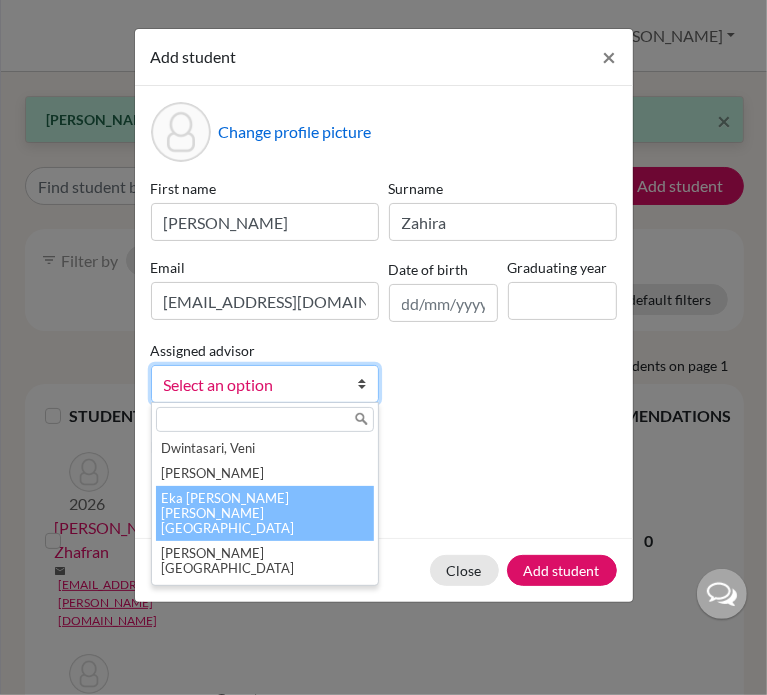click on "Eka Diah Sabu Lazar, Pricillia" at bounding box center (265, 513) 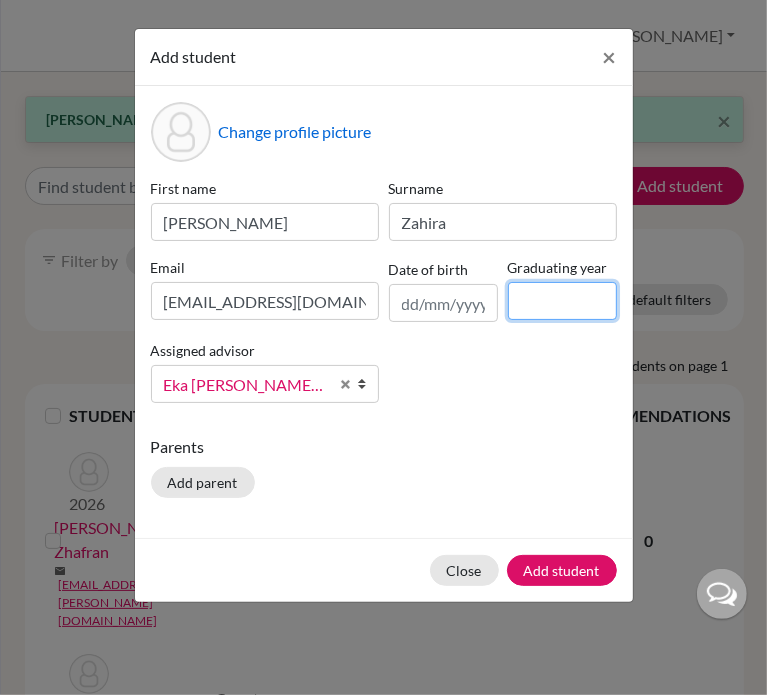 click at bounding box center (562, 301) 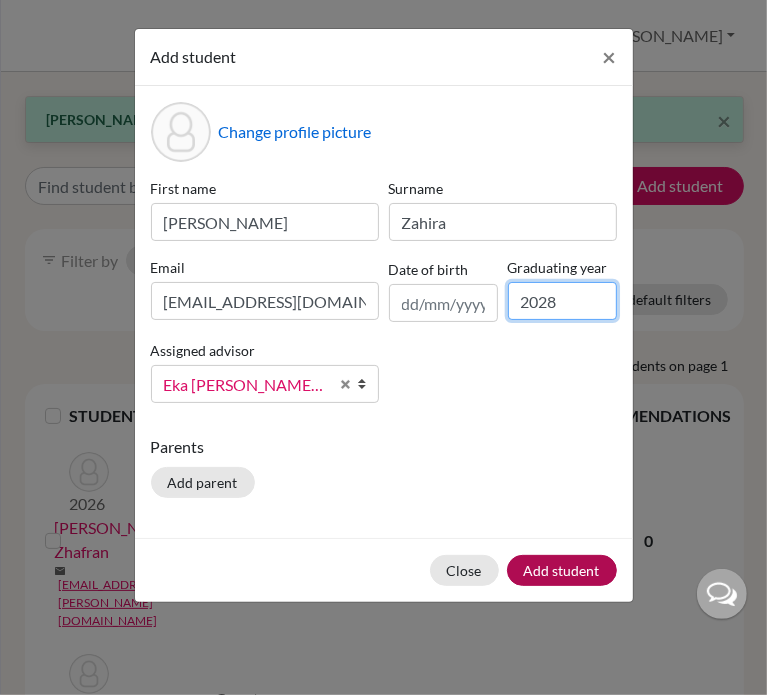type on "2028" 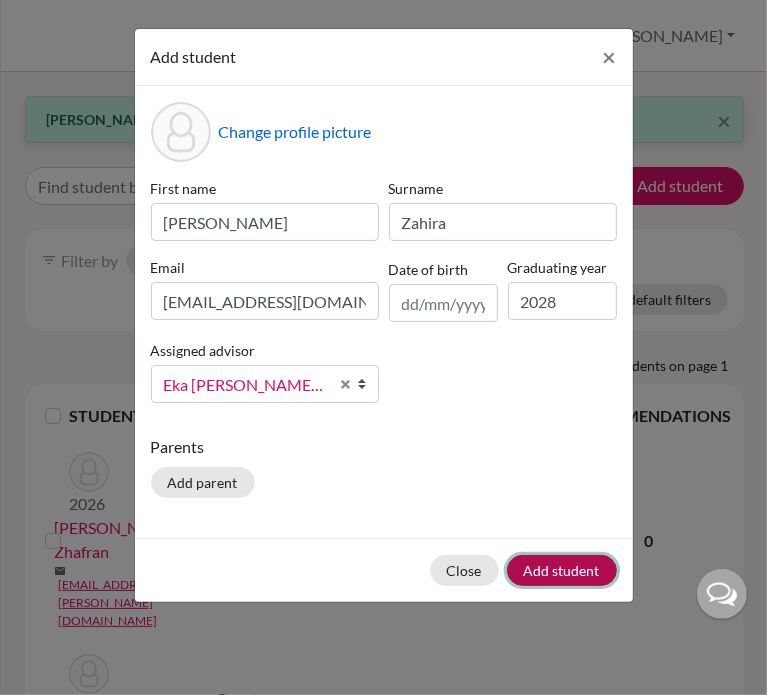 click on "Add student" at bounding box center (562, 570) 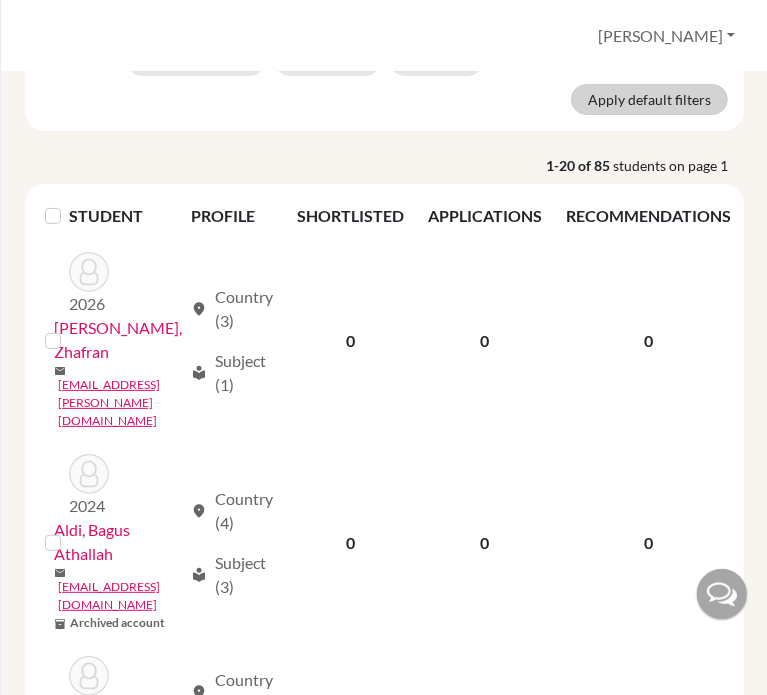 scroll, scrollTop: 0, scrollLeft: 0, axis: both 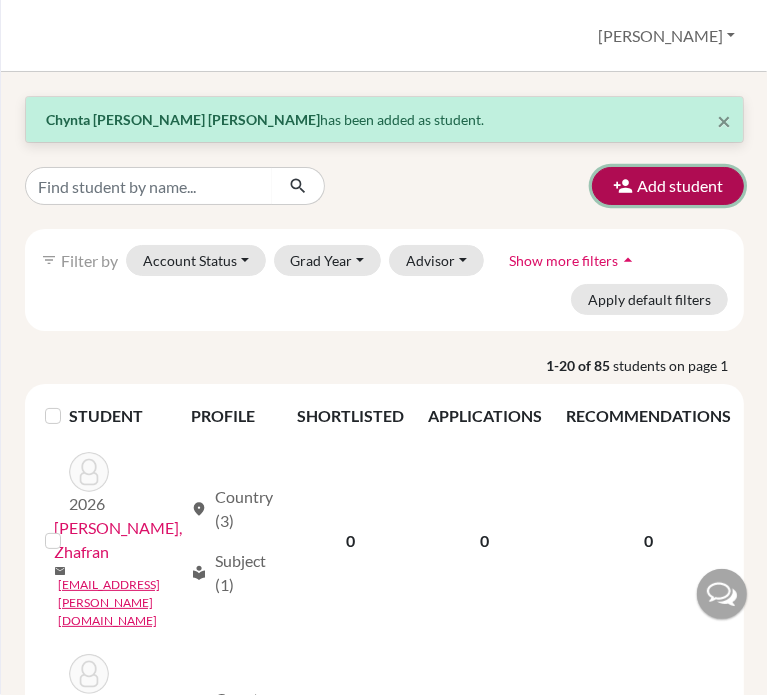 click on "Add student" at bounding box center (668, 186) 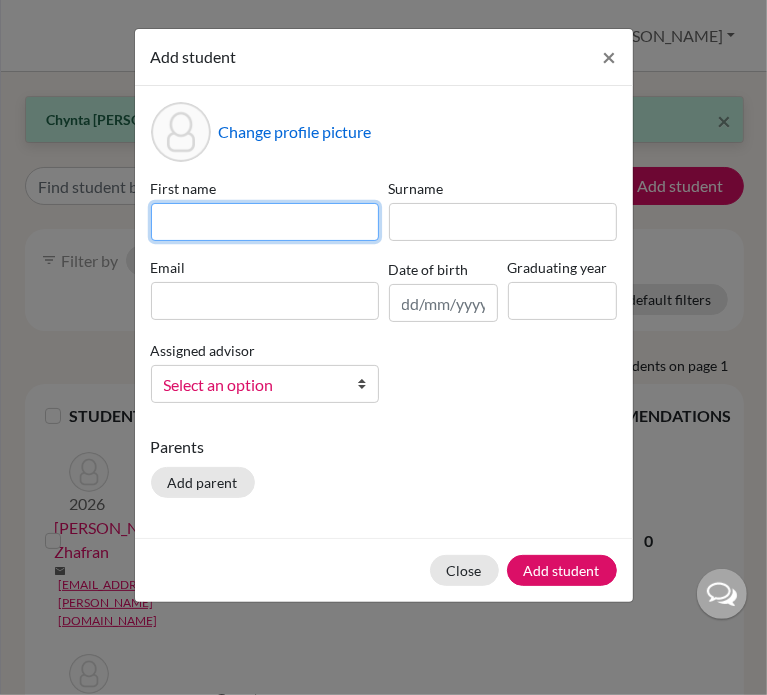 click at bounding box center (265, 222) 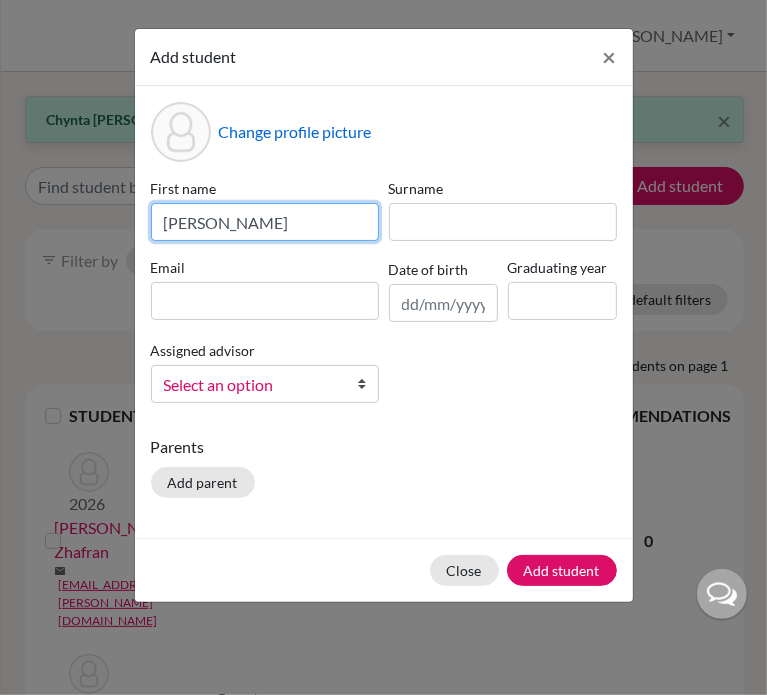 type on "Gavin Walif" 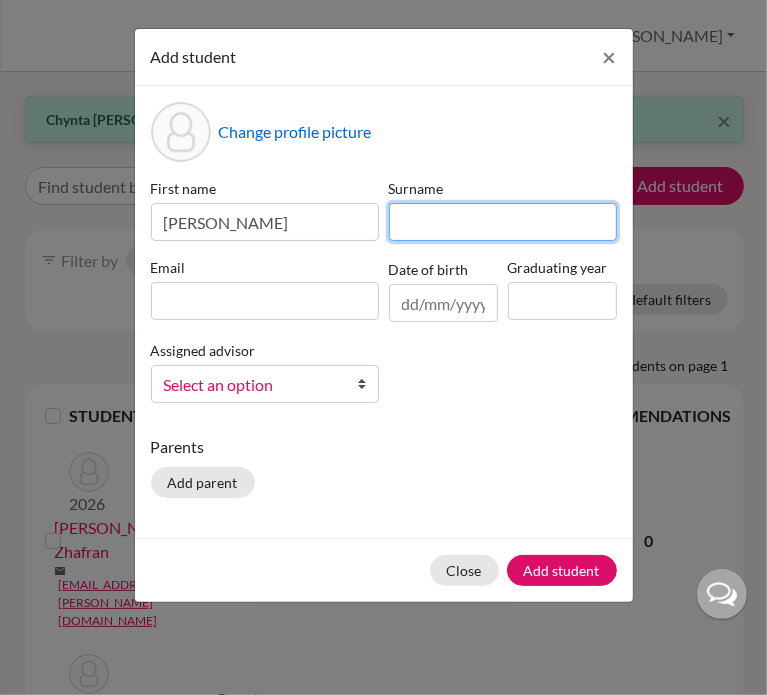 click at bounding box center (503, 222) 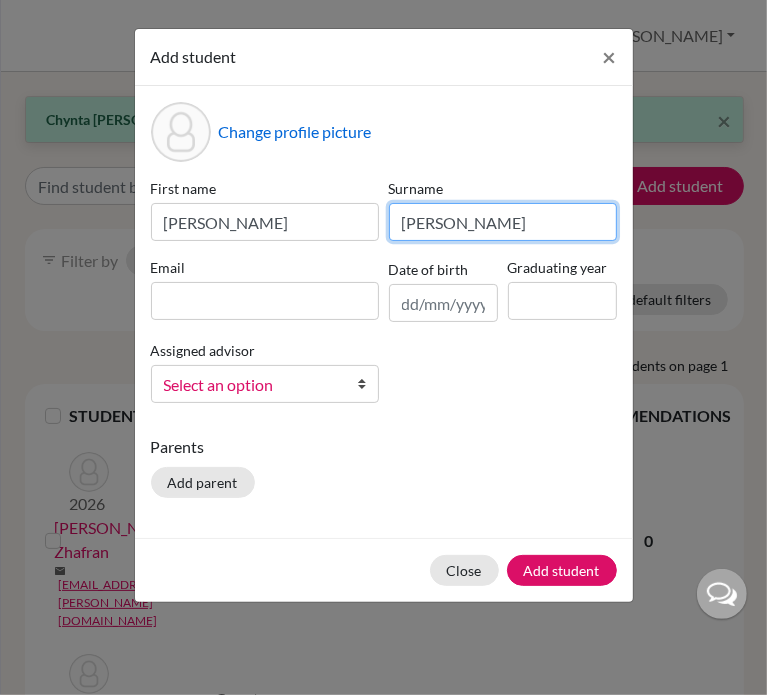 type on "Azarya" 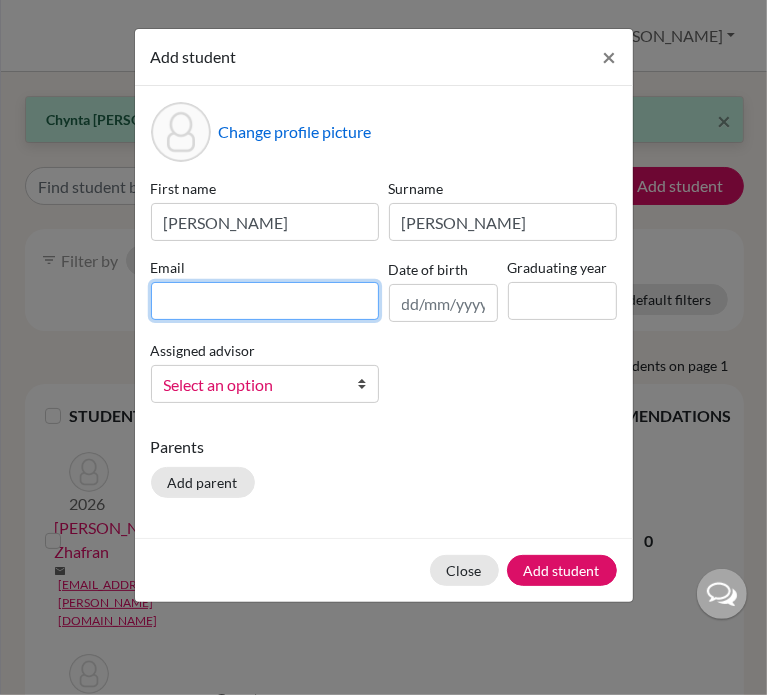 click at bounding box center [265, 301] 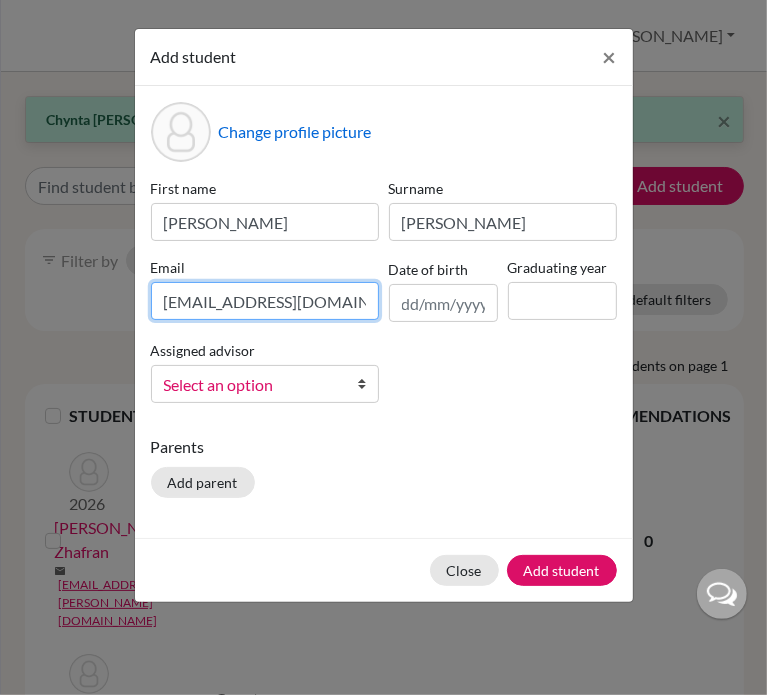 type on "walifgavin@gmail.com" 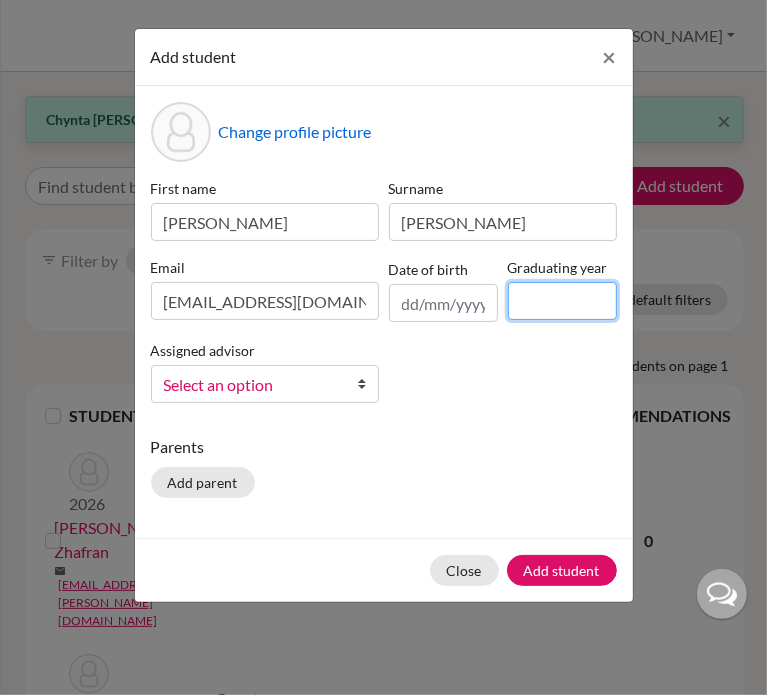 click at bounding box center (562, 301) 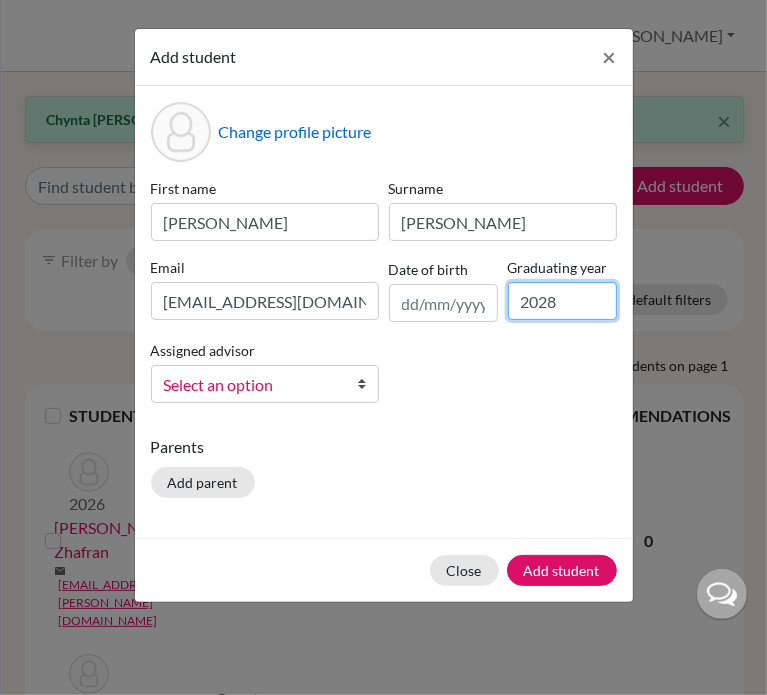 type on "2028" 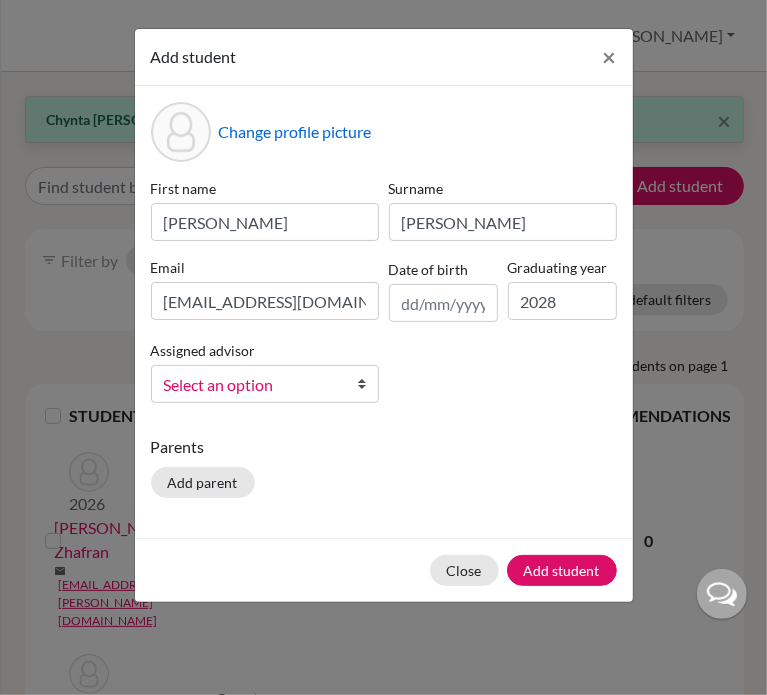 click on "Select an option" at bounding box center (252, 385) 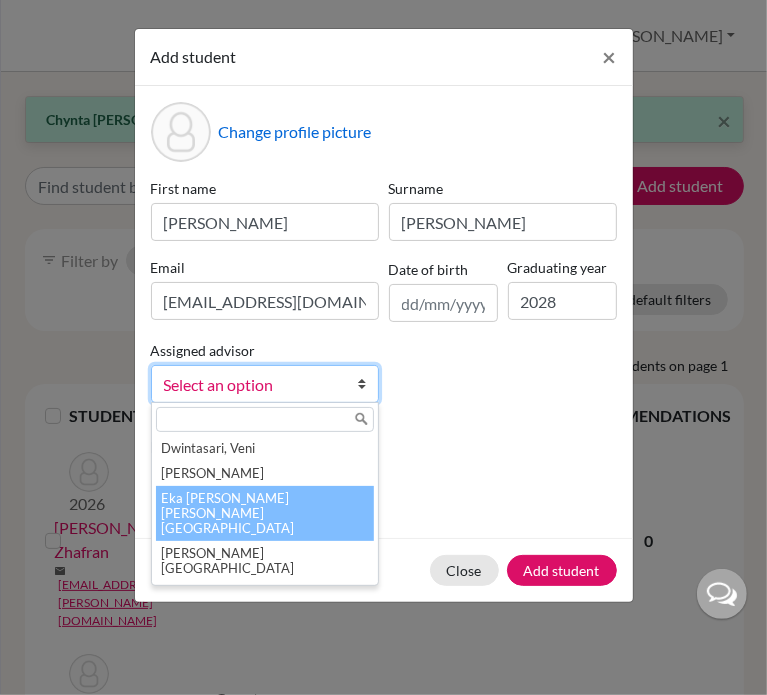 click on "Eka Diah Sabu Lazar, Pricillia" at bounding box center (265, 513) 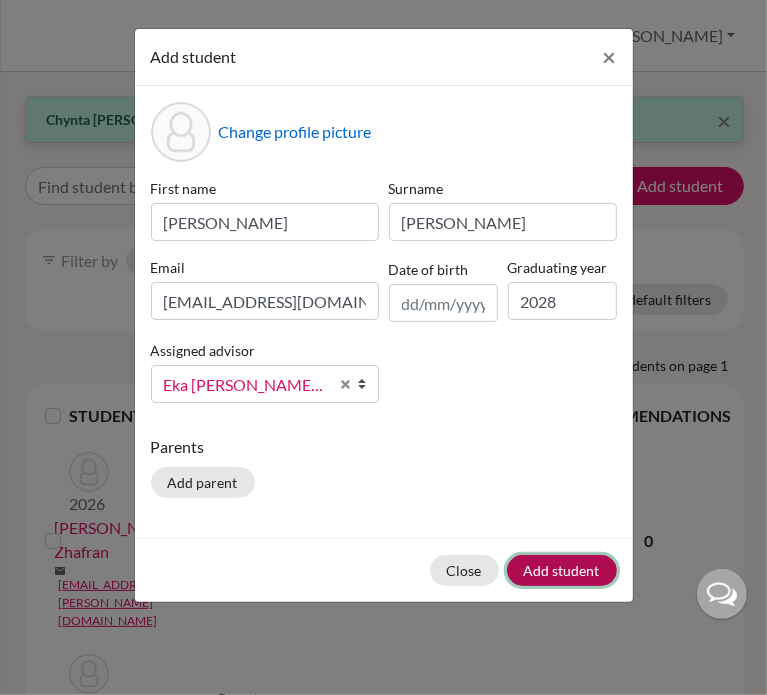 click on "Add student" at bounding box center (562, 570) 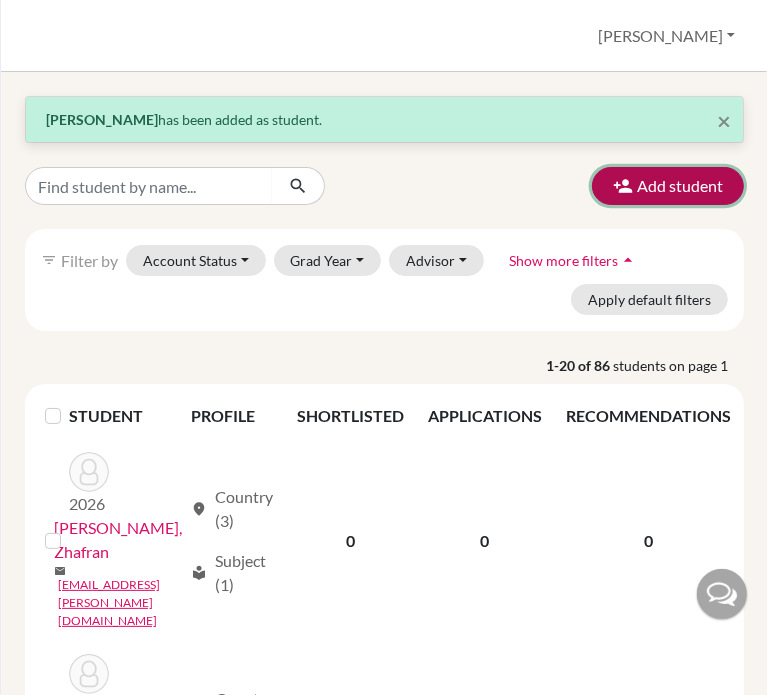 click on "Add student" at bounding box center (668, 186) 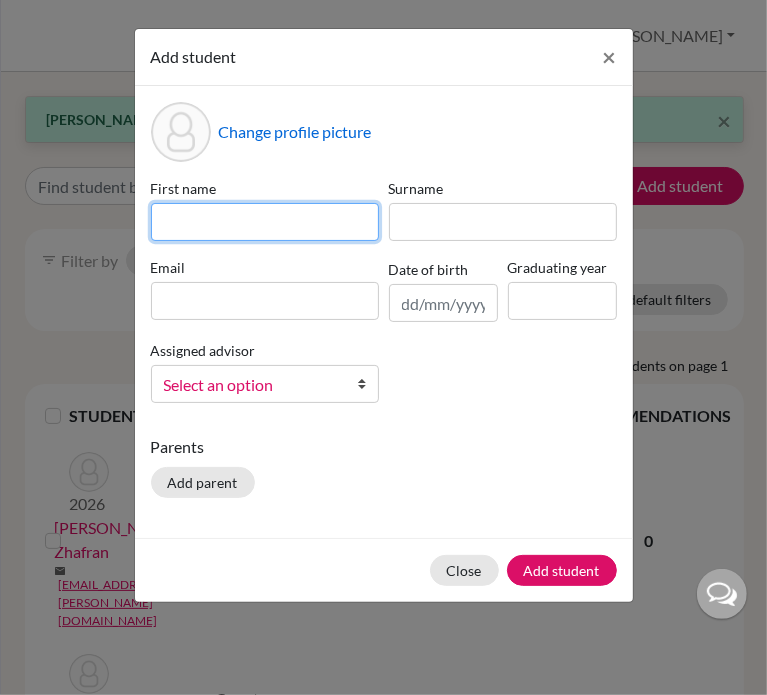 click at bounding box center (265, 222) 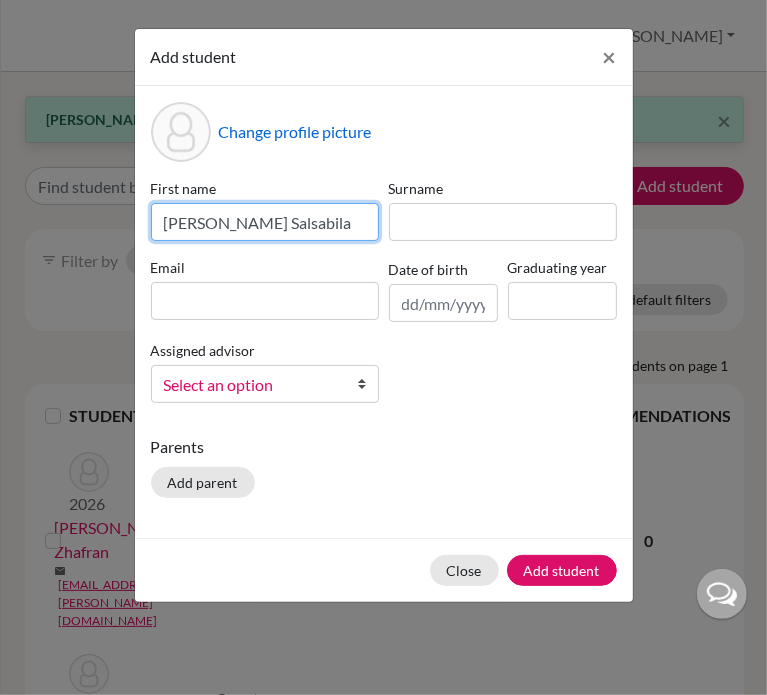 type on "Keysha Salsabila" 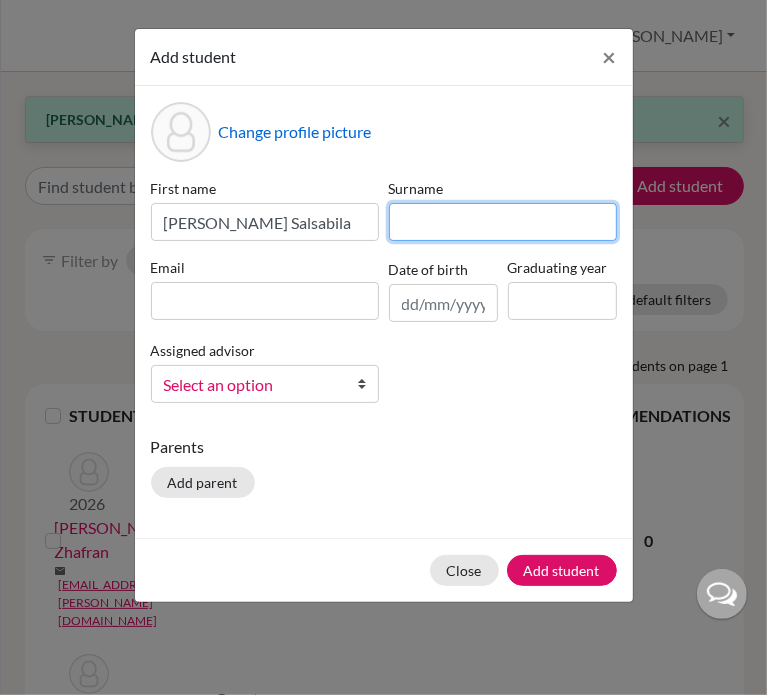 click at bounding box center (503, 222) 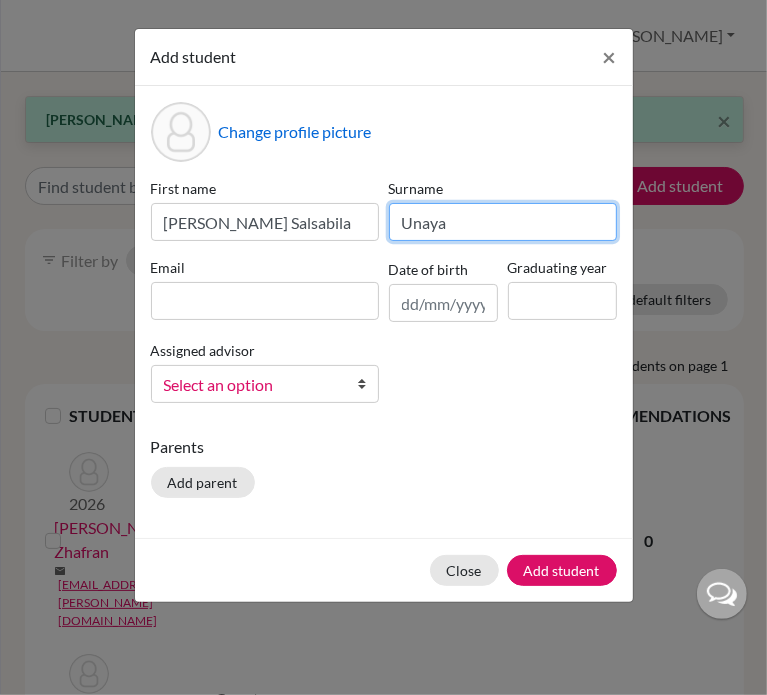 type on "Unaya" 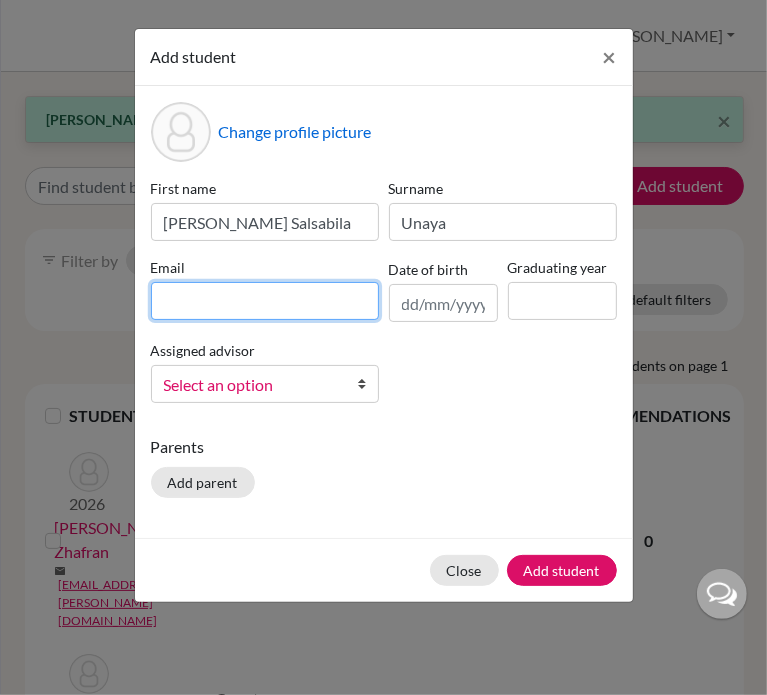 click at bounding box center (265, 301) 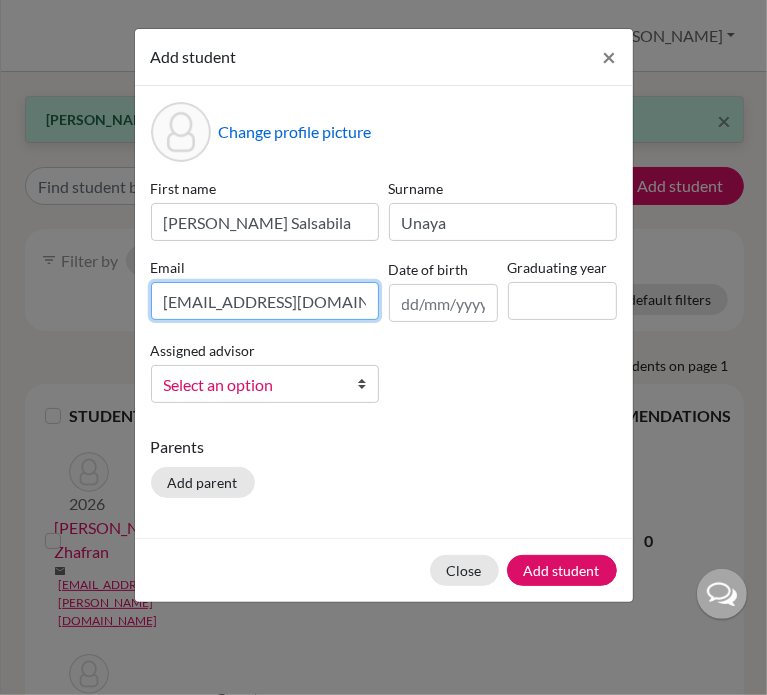 scroll, scrollTop: 0, scrollLeft: 16, axis: horizontal 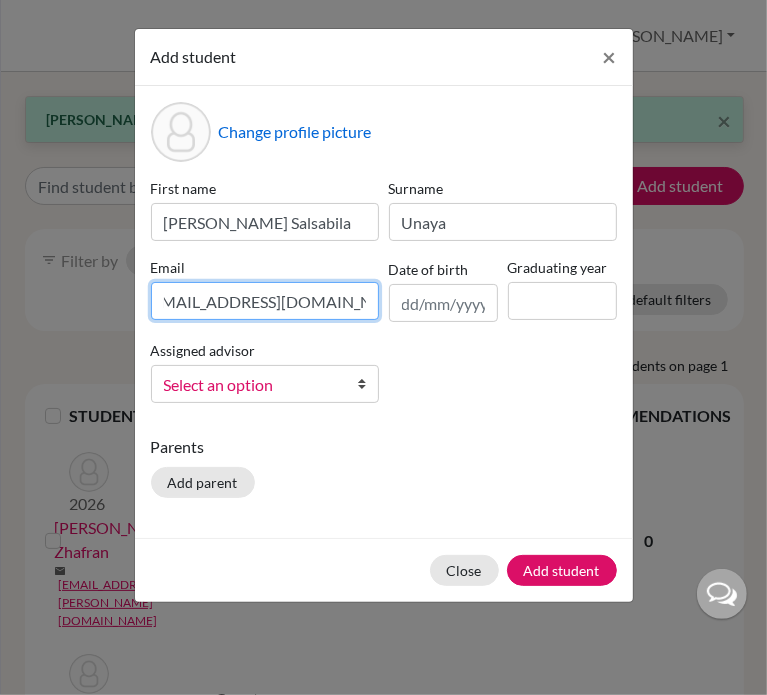 type on "keyshasalsabila456@gmail.com" 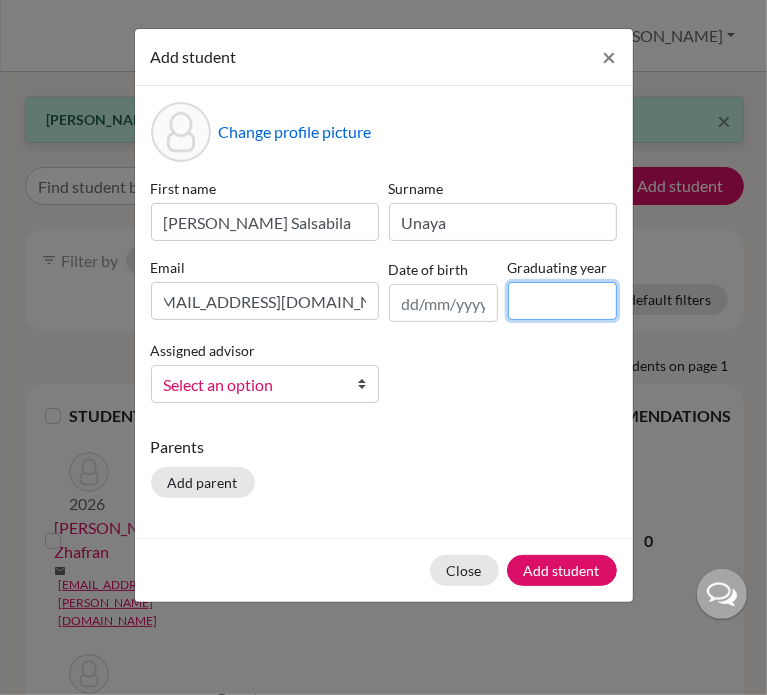 scroll, scrollTop: 0, scrollLeft: 0, axis: both 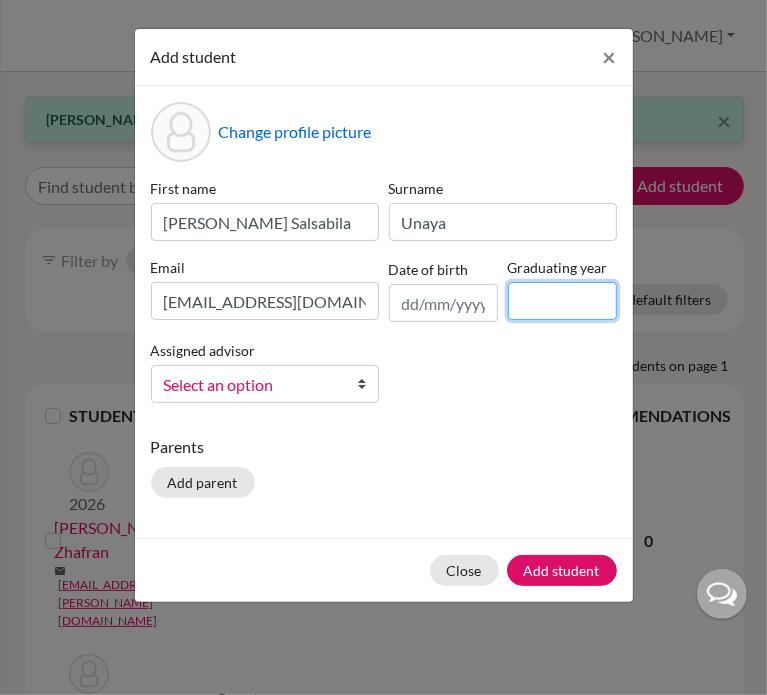 click at bounding box center [562, 301] 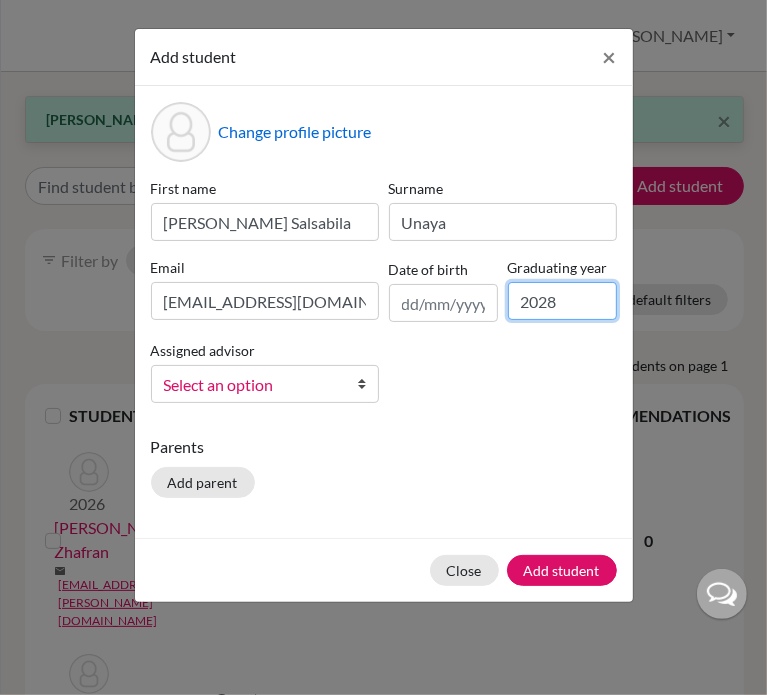 type on "2028" 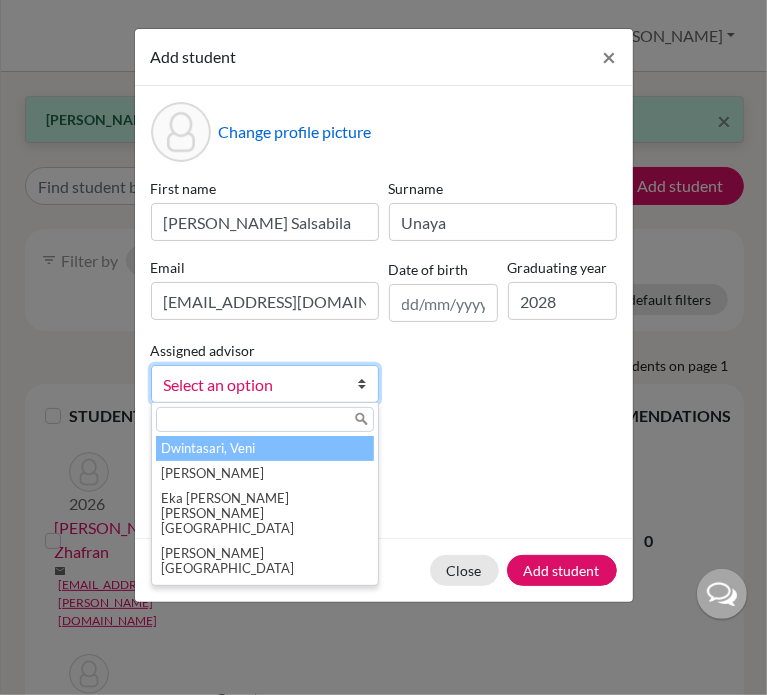 click on "Select an option" at bounding box center [252, 385] 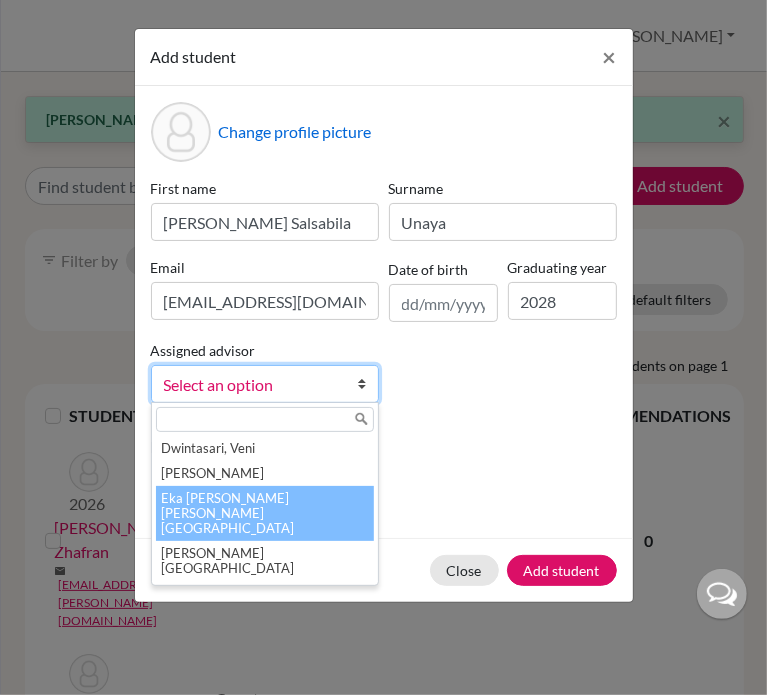 click on "Eka Diah Sabu Lazar, Pricillia" at bounding box center [265, 513] 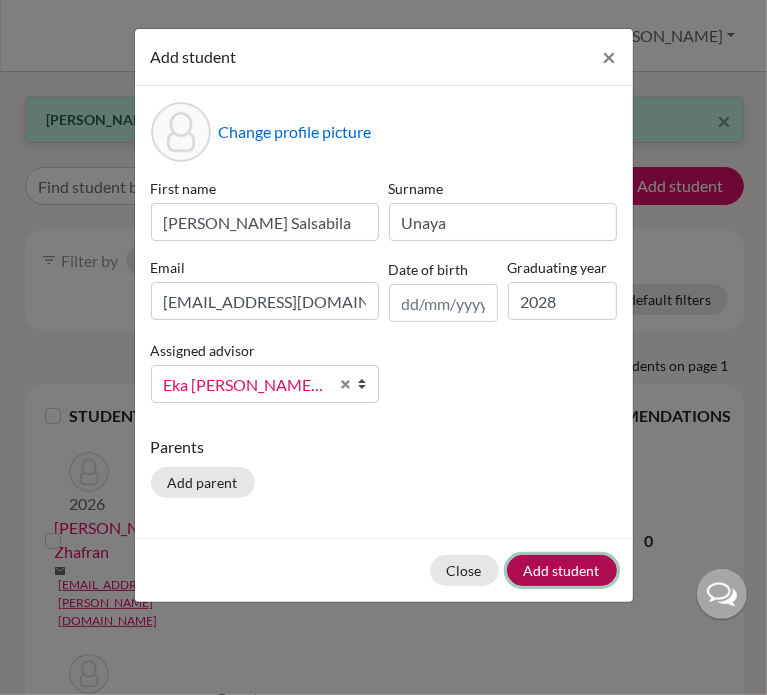 click on "Add student" at bounding box center (562, 570) 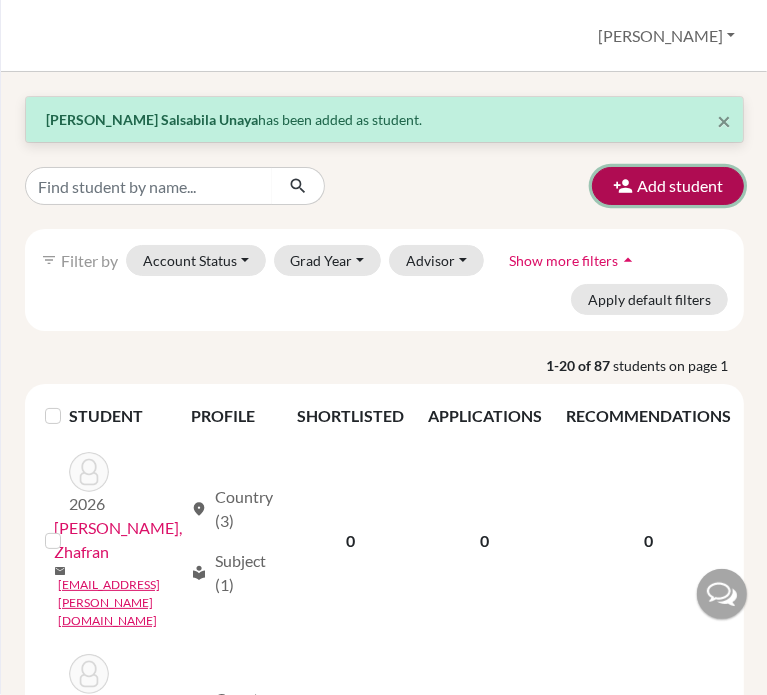 click on "Add student" at bounding box center [668, 186] 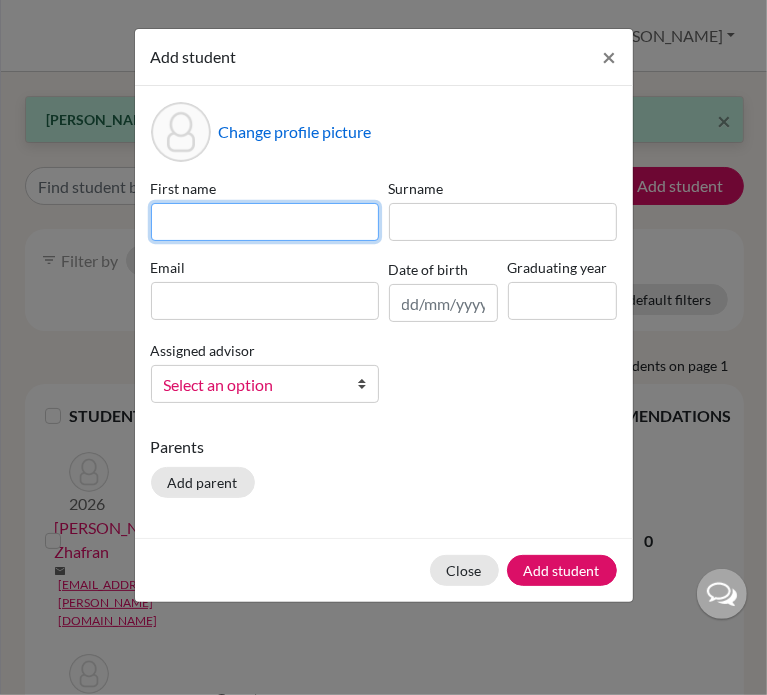 click at bounding box center (265, 222) 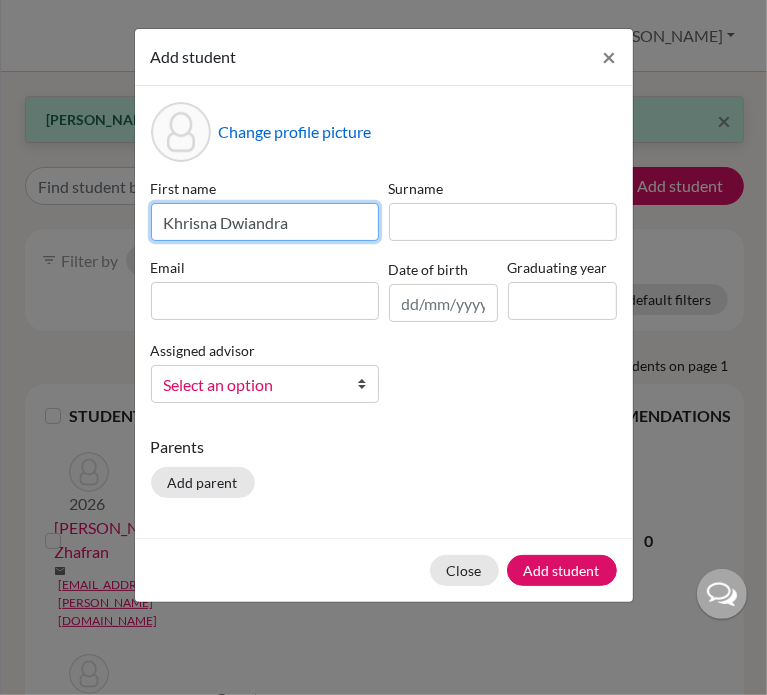 type on "Khrisna Dwiandra" 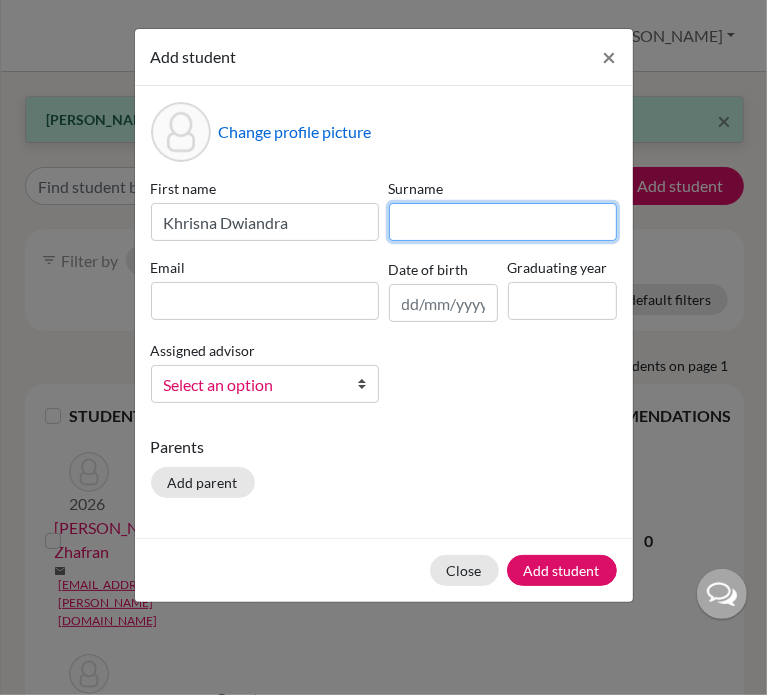 click at bounding box center (503, 222) 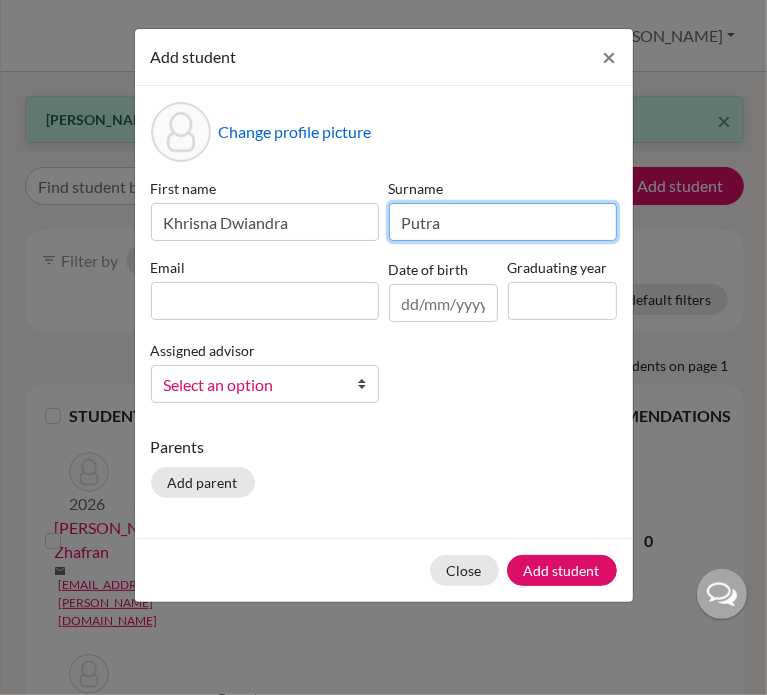 type on "Putra" 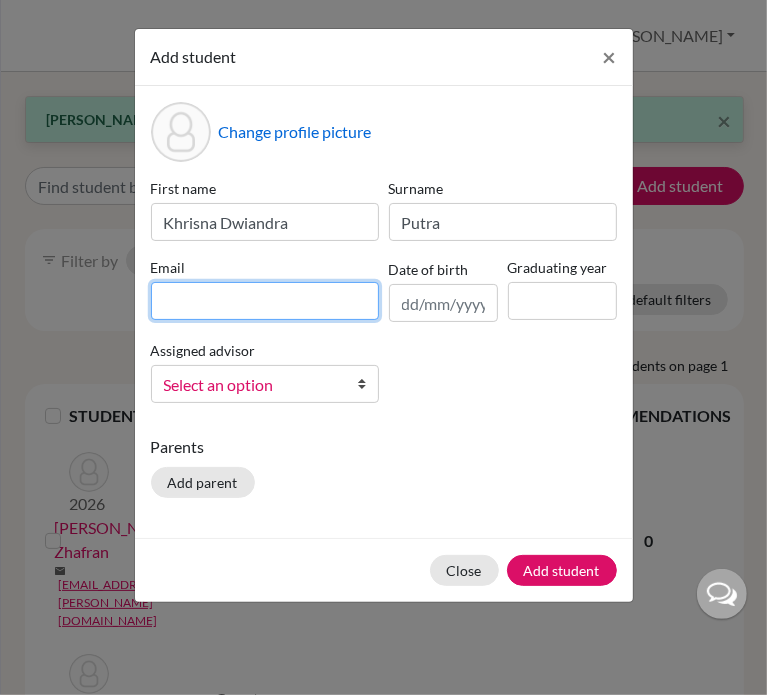 click at bounding box center (265, 301) 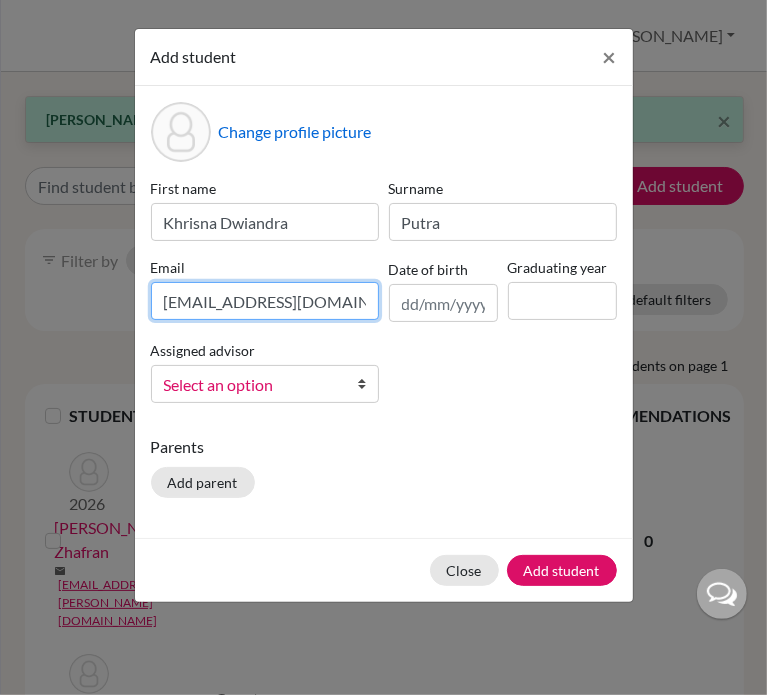 type on "krishnaandra22@gmail.com" 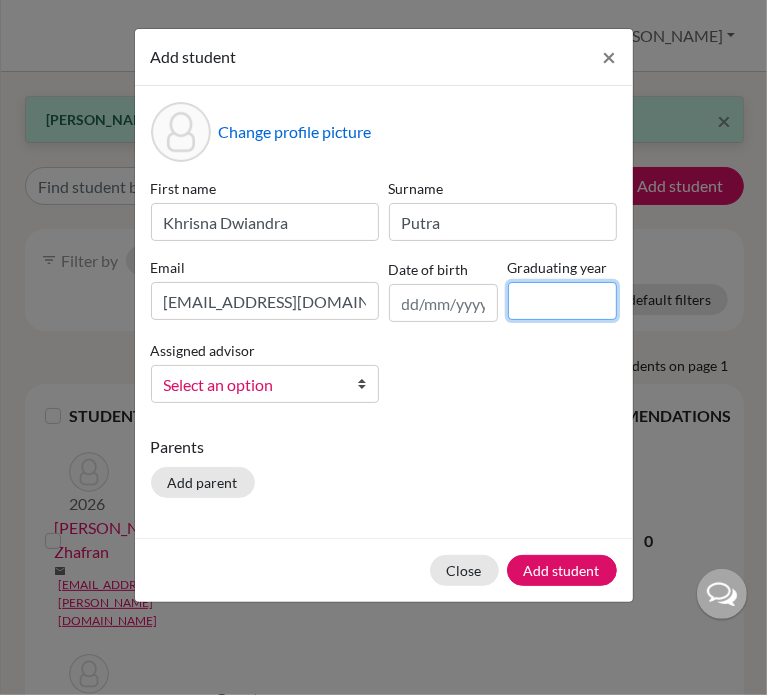 click at bounding box center (562, 301) 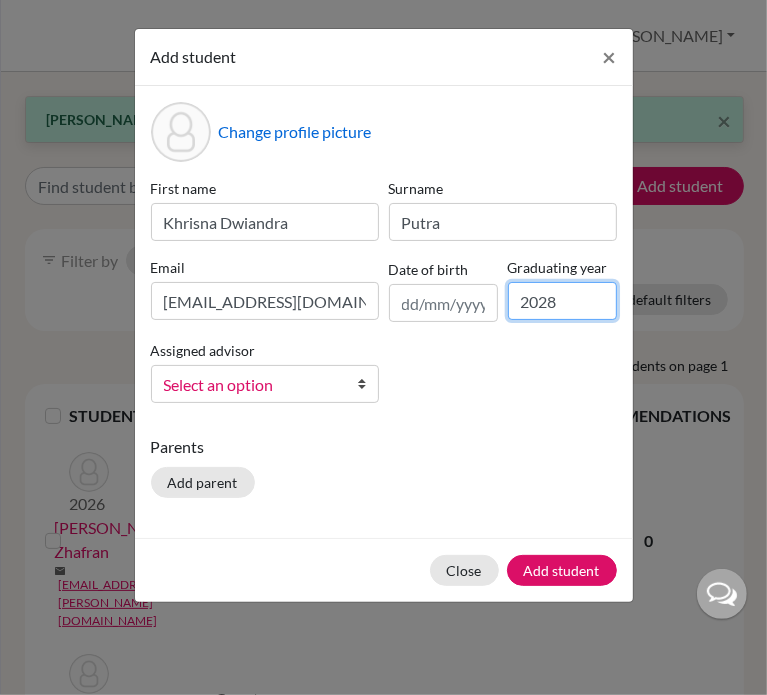 type on "2028" 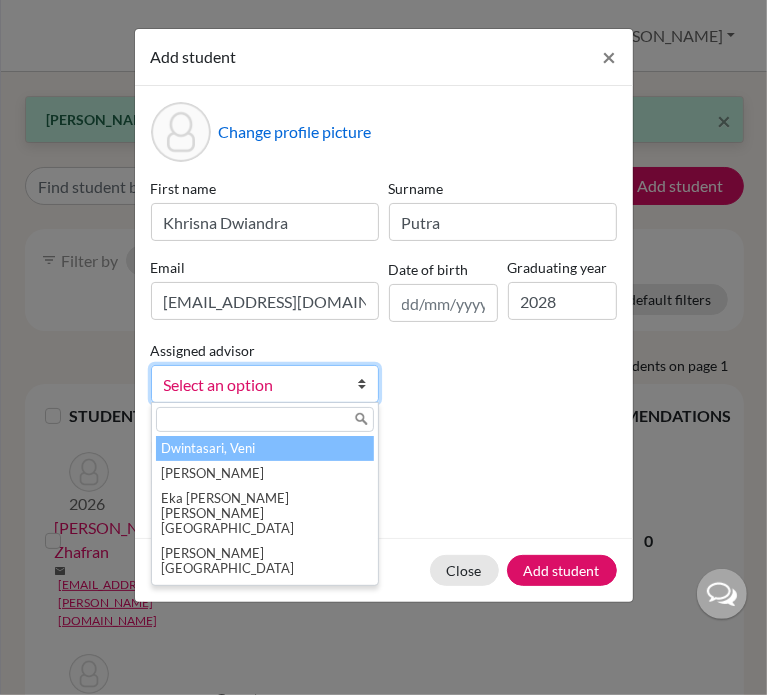 click on "Select an option" at bounding box center [252, 385] 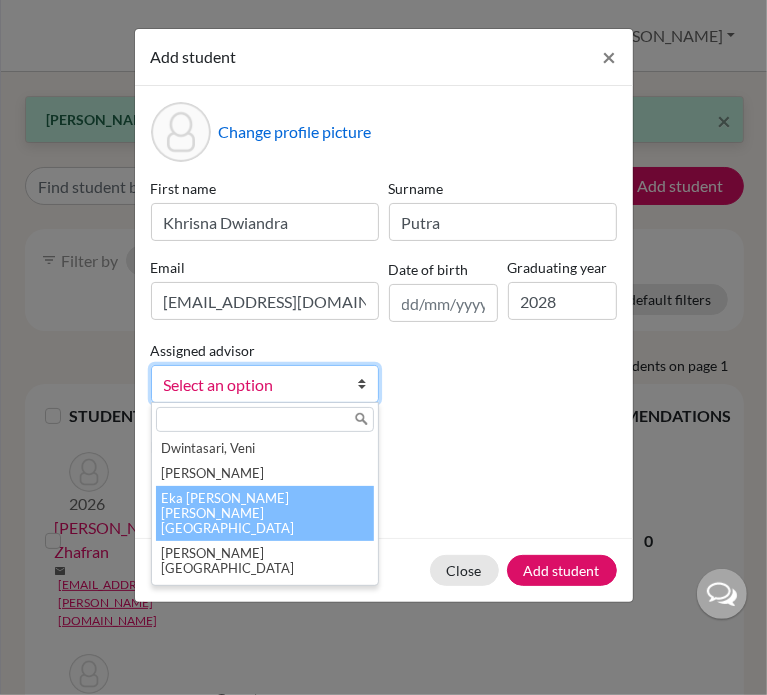 click on "Eka Diah Sabu Lazar, Pricillia" at bounding box center (265, 513) 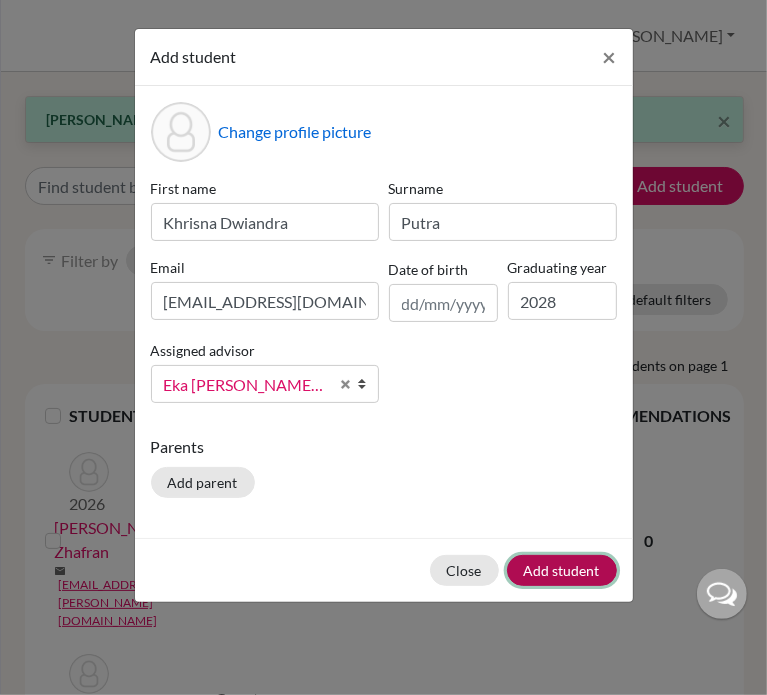 click on "Add student" at bounding box center [562, 570] 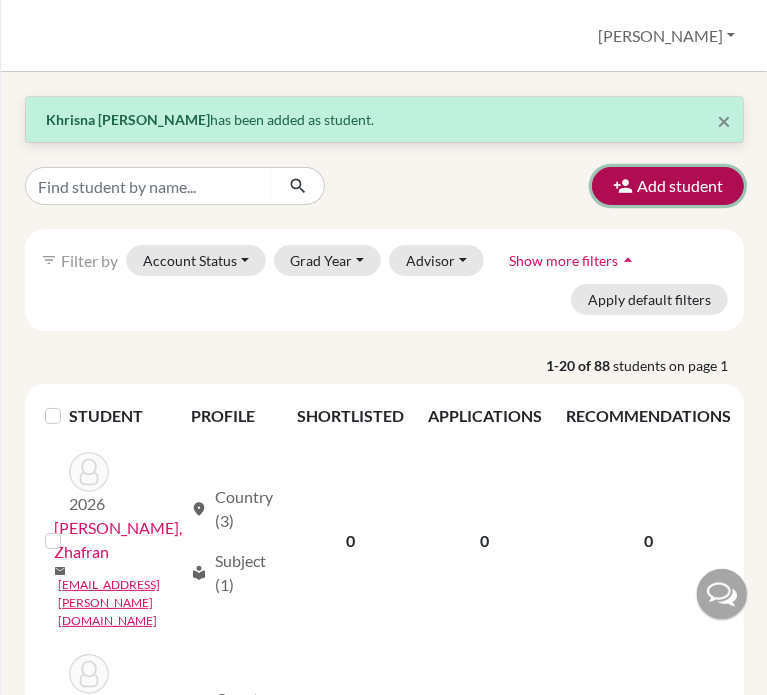 click on "Add student" at bounding box center [668, 186] 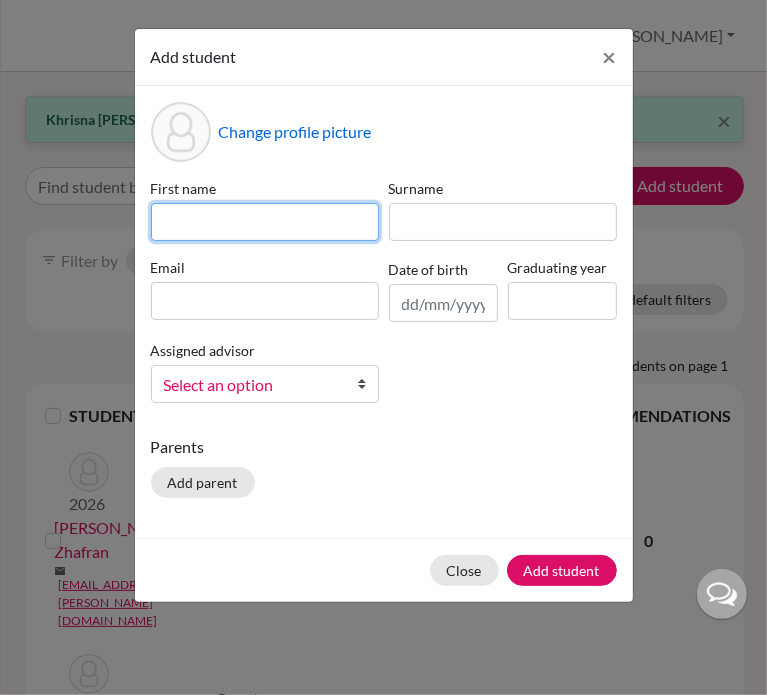 click at bounding box center [265, 222] 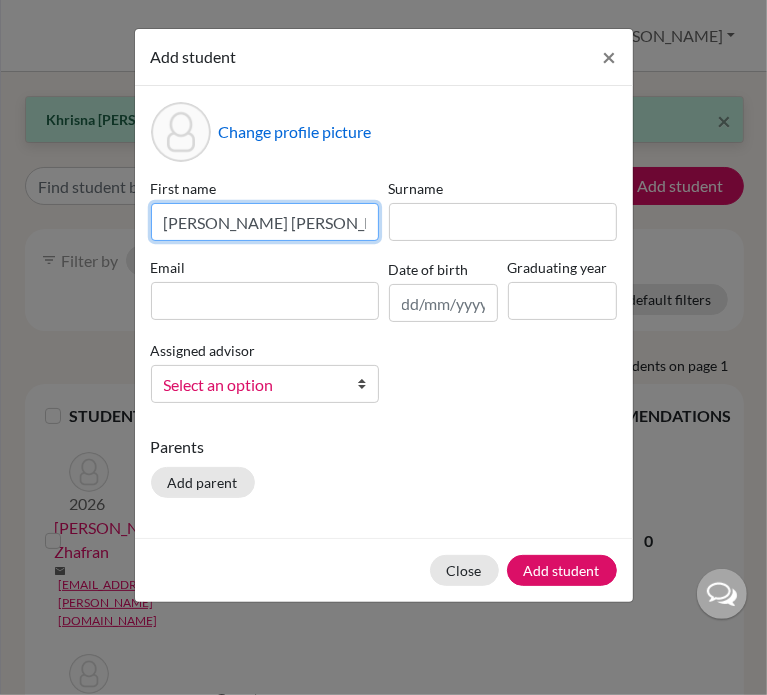 type on "M. Faris Hilmi Wildani" 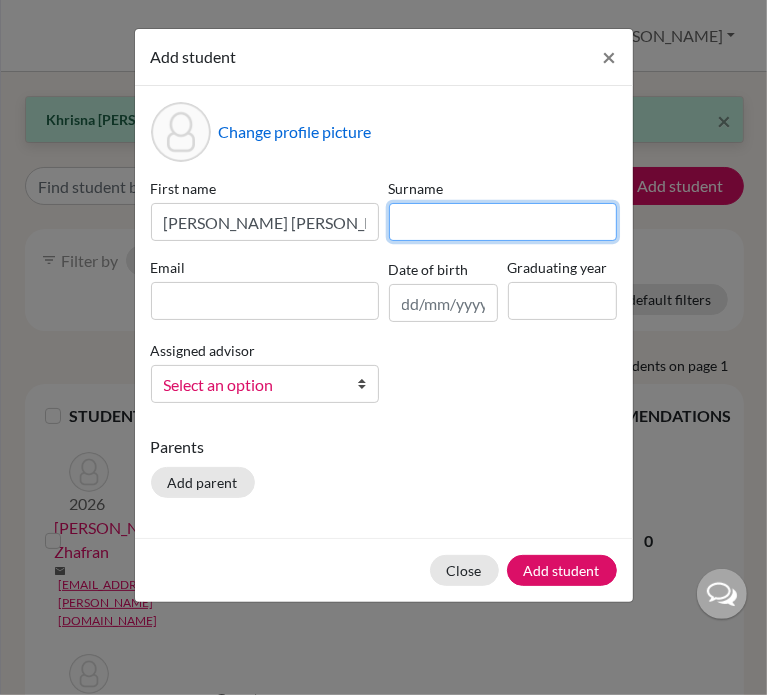 click at bounding box center (503, 222) 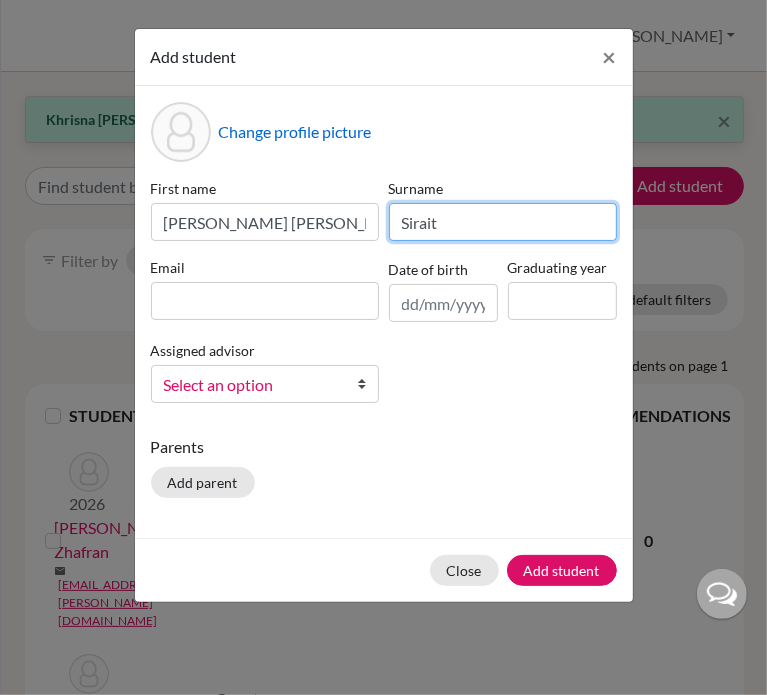 type on "Sirait" 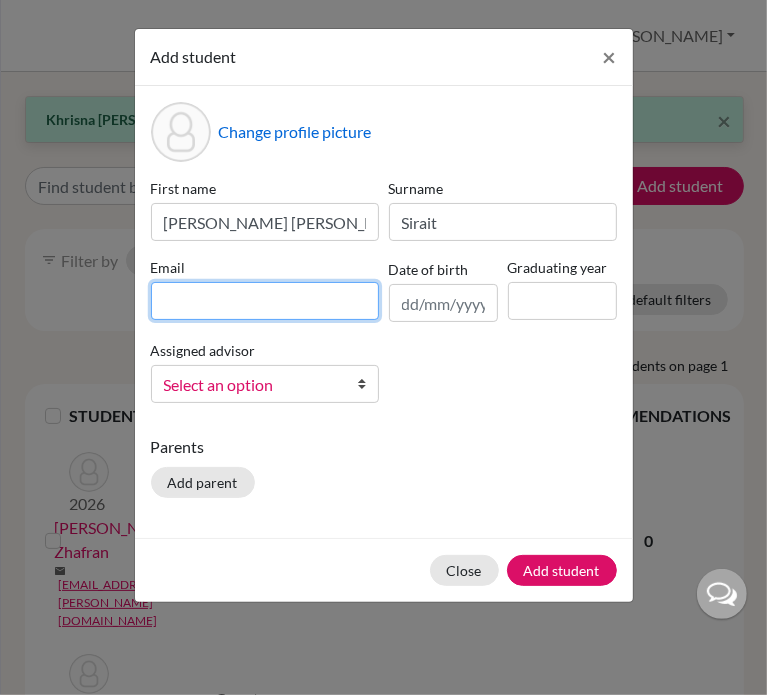 click at bounding box center (265, 301) 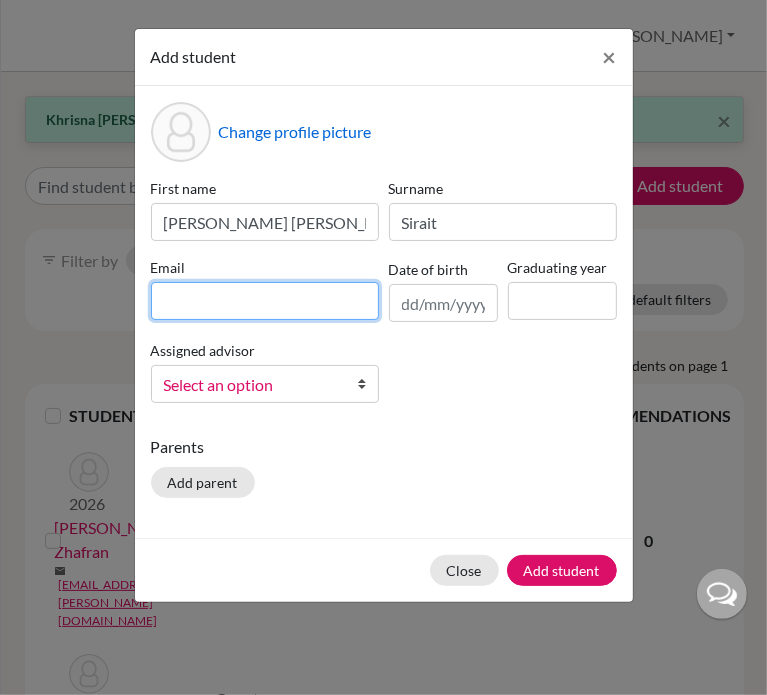 paste on "farishilmi.srt@gmail.com" 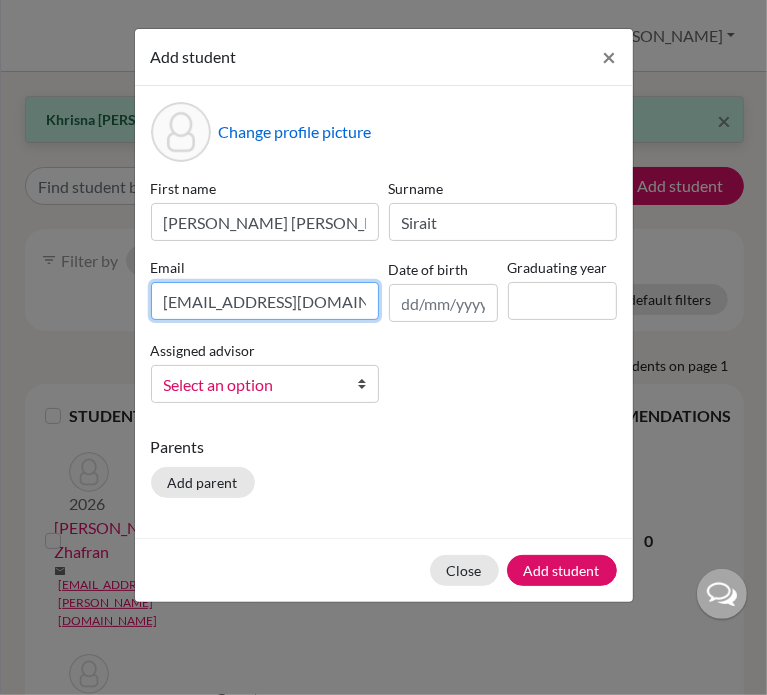 type on "farishilmi.srt@gmail.com" 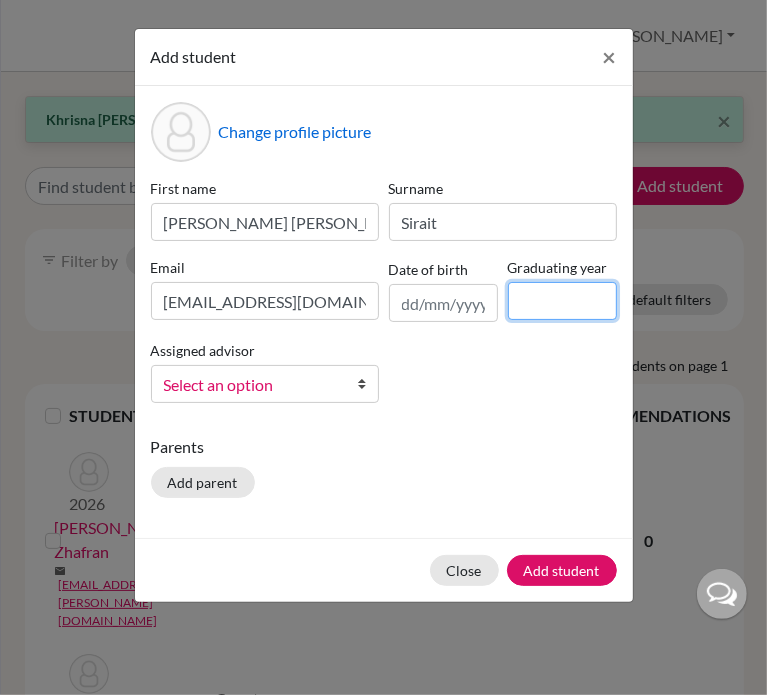 click at bounding box center [562, 301] 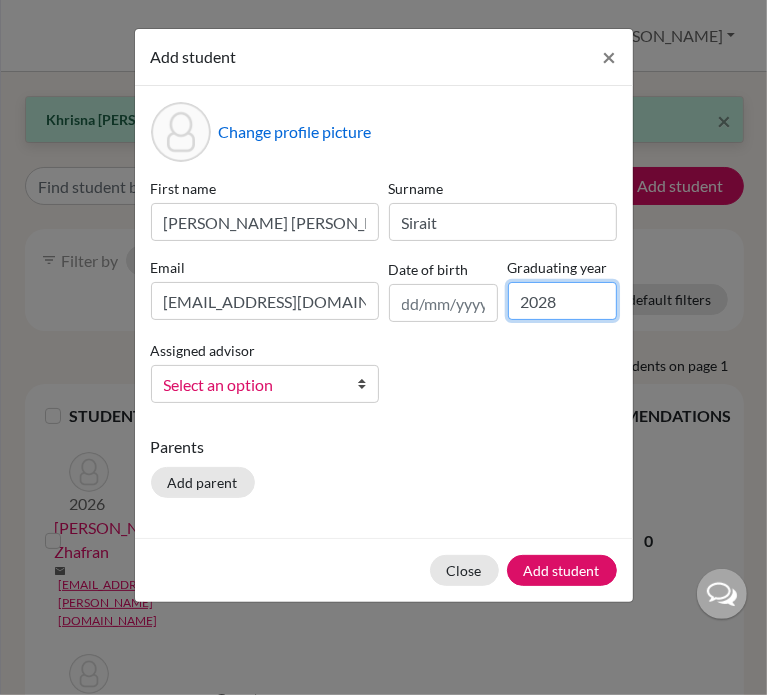 type on "2028" 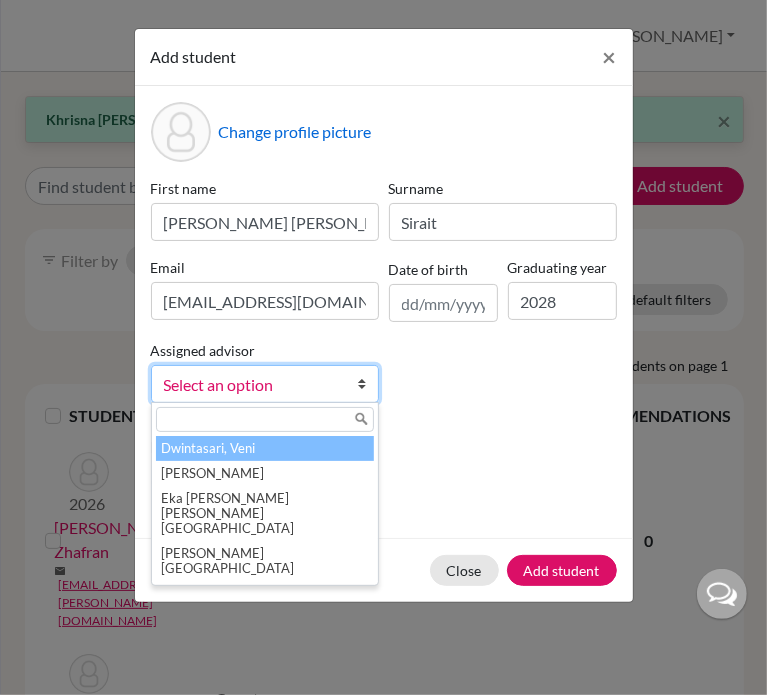 click on "Select an option" at bounding box center (252, 385) 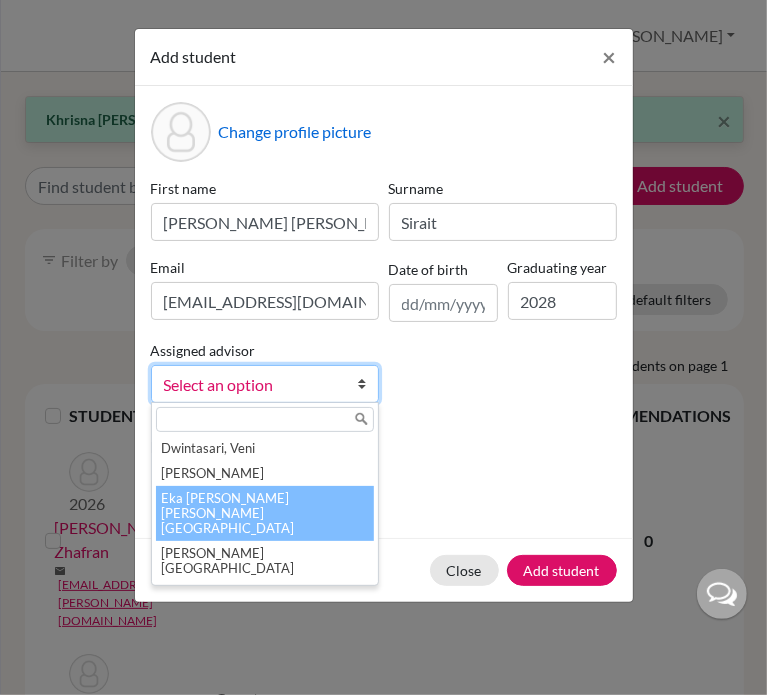 click on "Eka Diah Sabu Lazar, Pricillia" at bounding box center (265, 513) 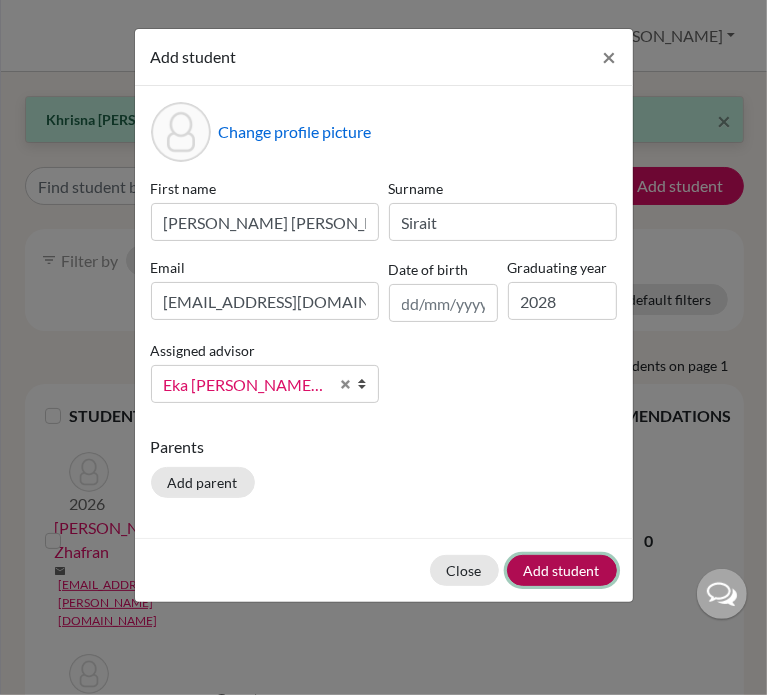 click on "Add student" at bounding box center (562, 570) 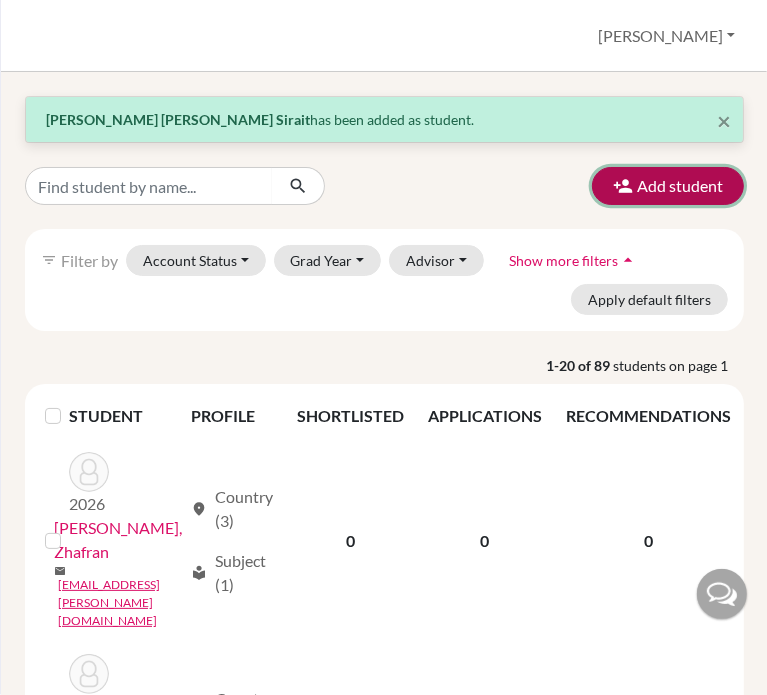 click on "Add student" at bounding box center [668, 186] 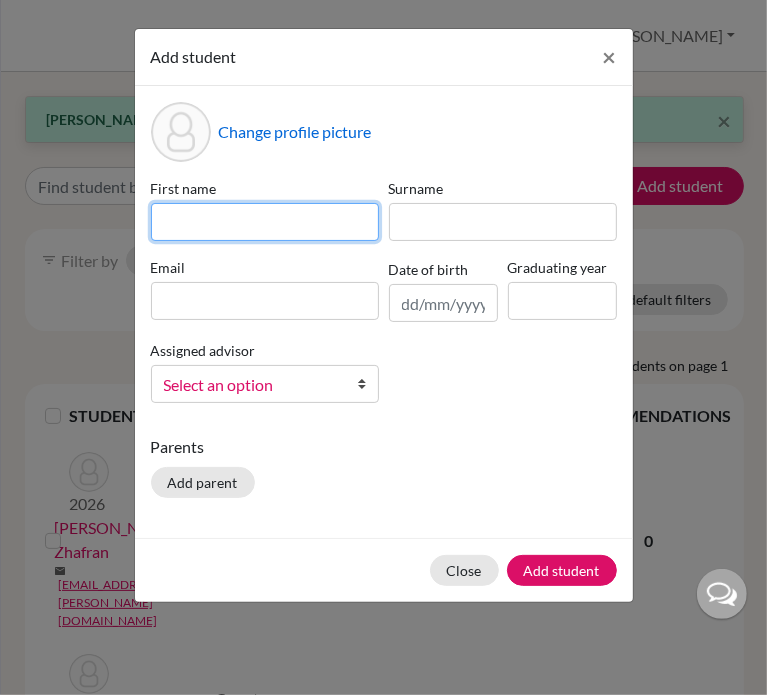 click at bounding box center (265, 222) 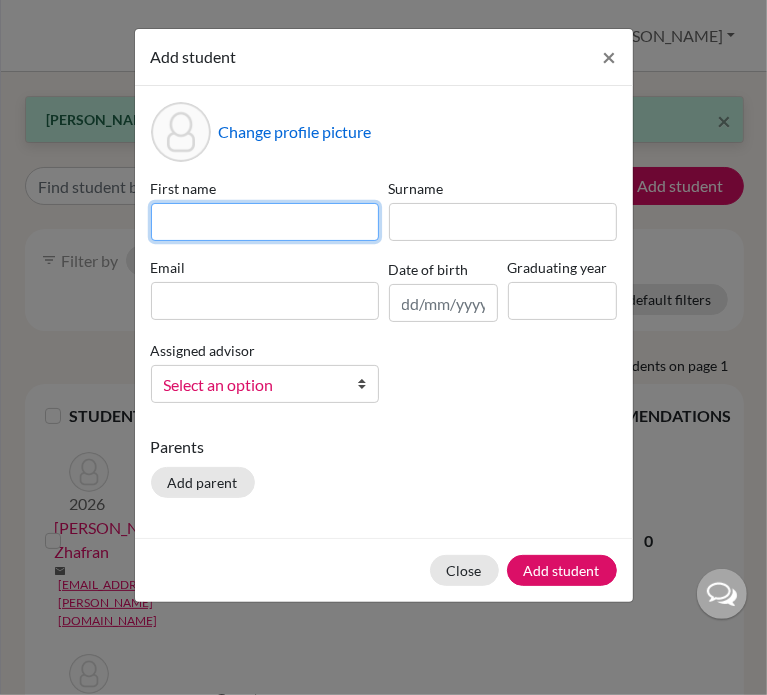 paste on "Muhammad Zaidan" 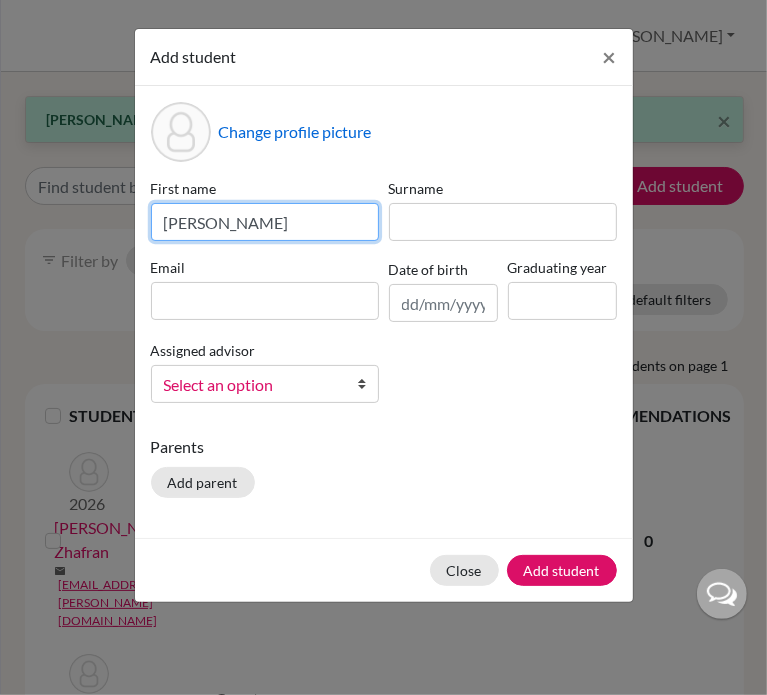 type on "Muhammad Zaidan" 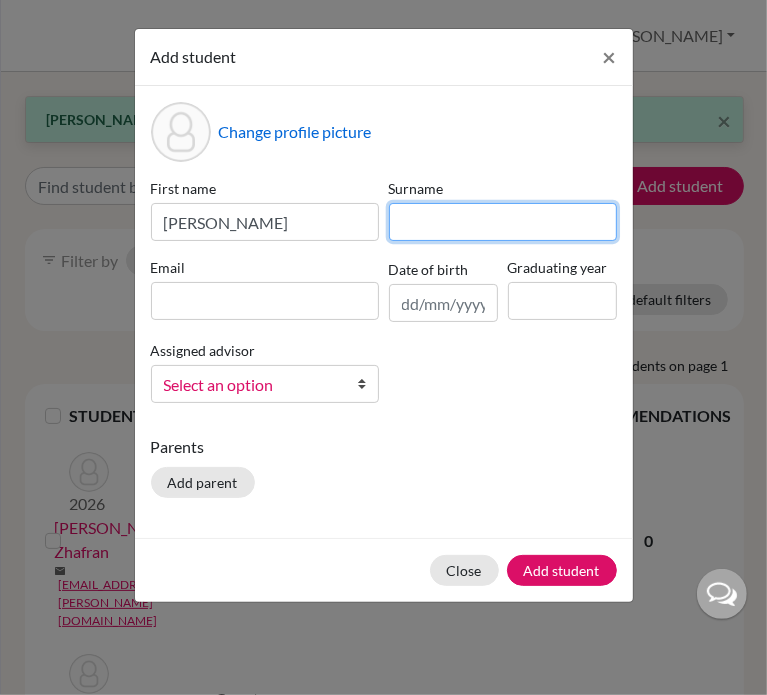 click at bounding box center (503, 222) 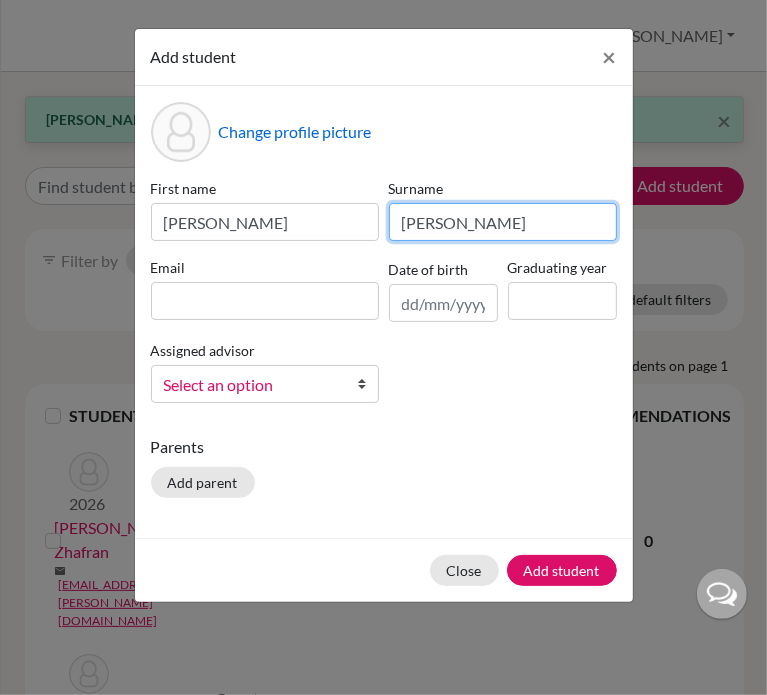 type on "Firjatullah" 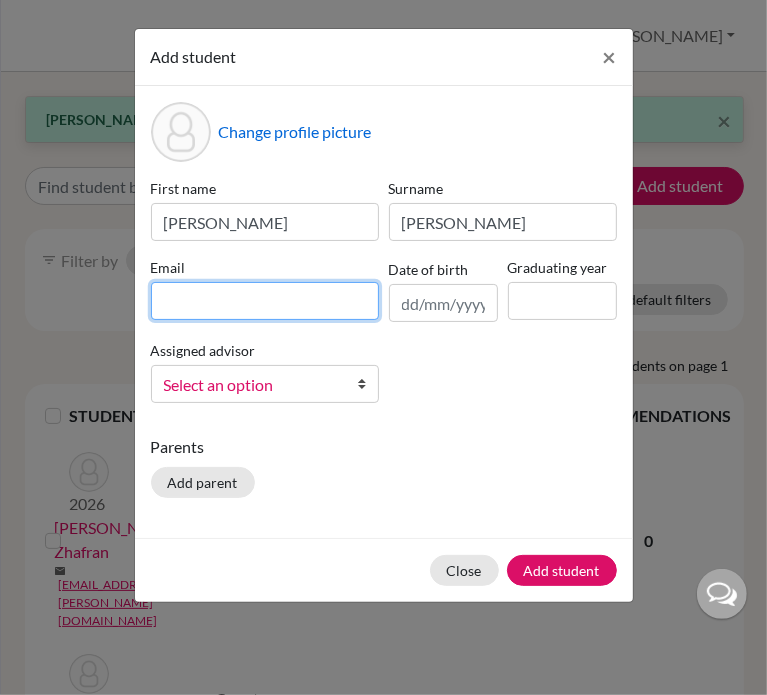 click at bounding box center (265, 301) 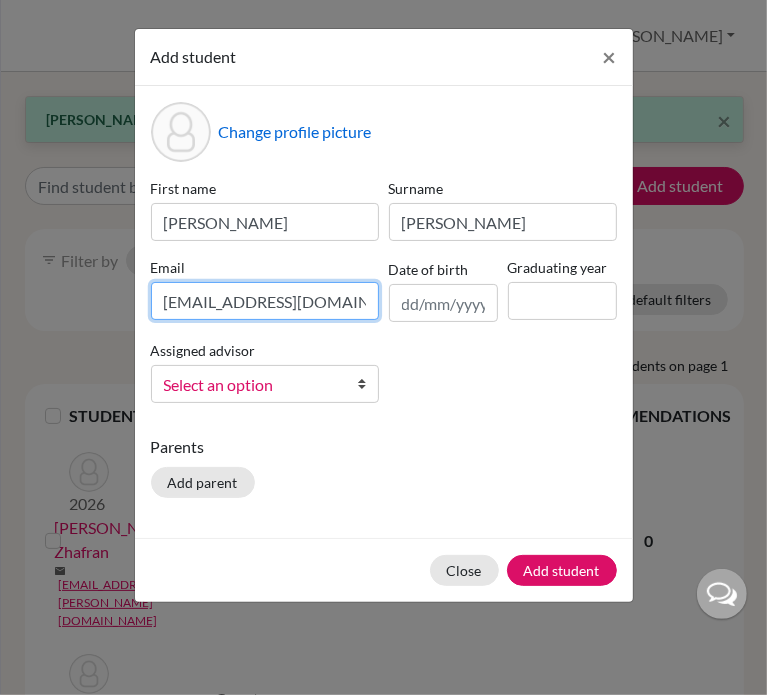 type on "NotDanZyX@gmail.com" 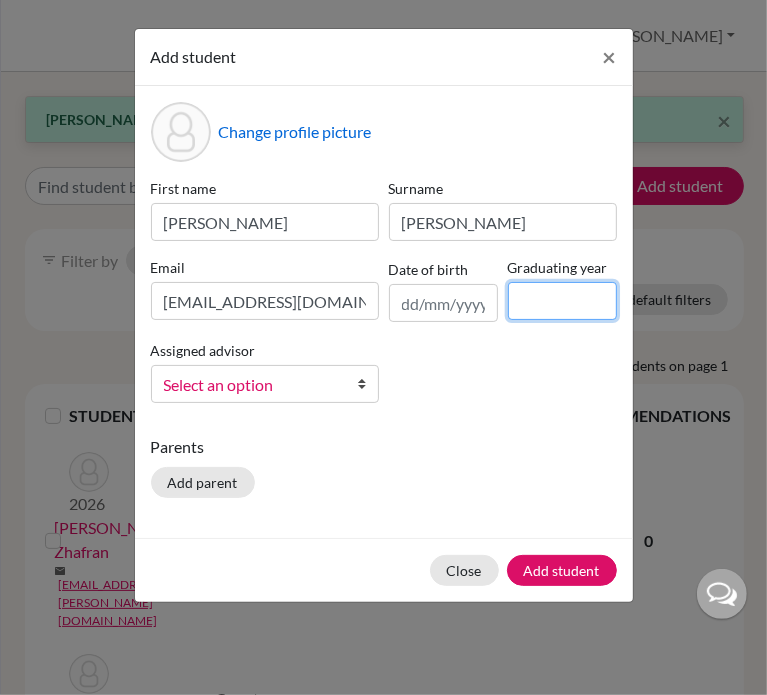 click at bounding box center [562, 301] 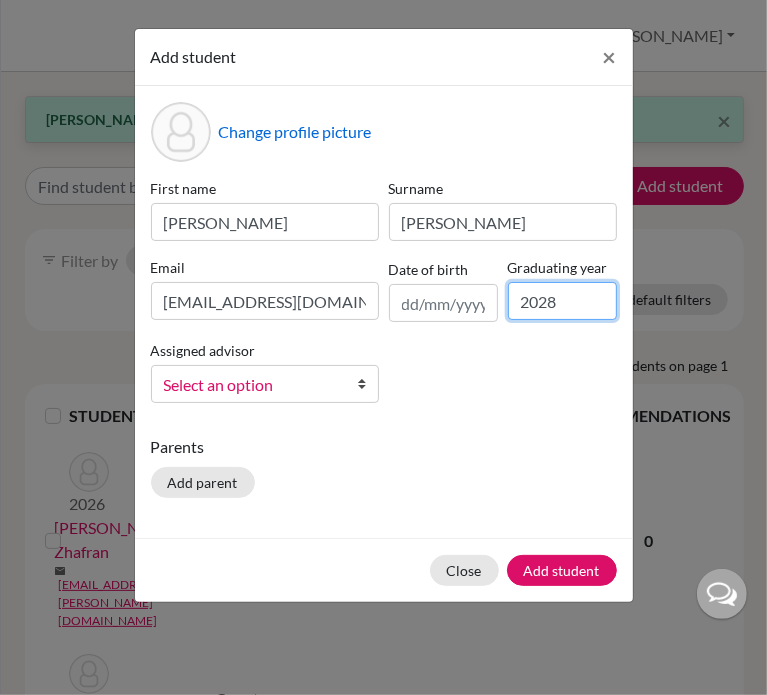 type on "2028" 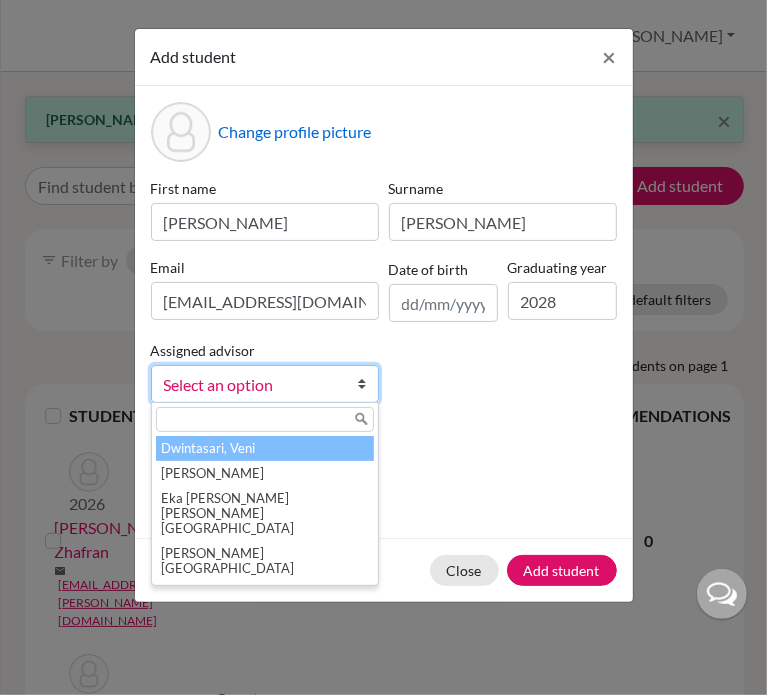 click on "Select an option" at bounding box center [252, 385] 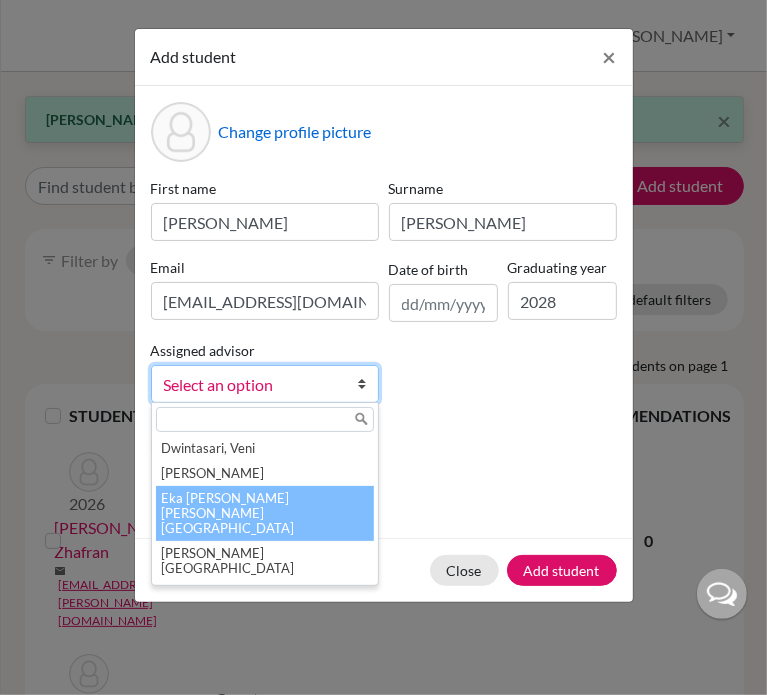 click on "Eka Diah Sabu Lazar, Pricillia" at bounding box center [265, 513] 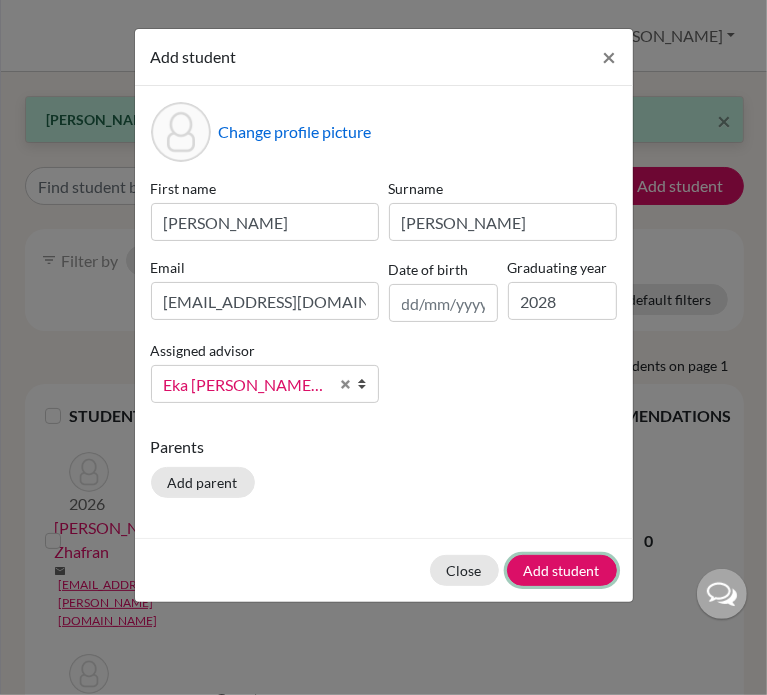 drag, startPoint x: 541, startPoint y: 563, endPoint x: 530, endPoint y: 570, distance: 13.038404 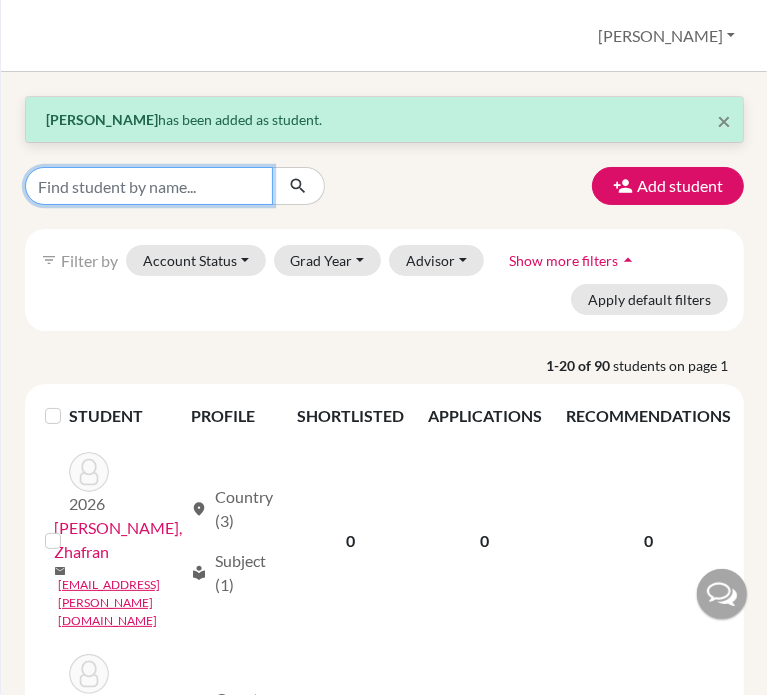 click at bounding box center (149, 186) 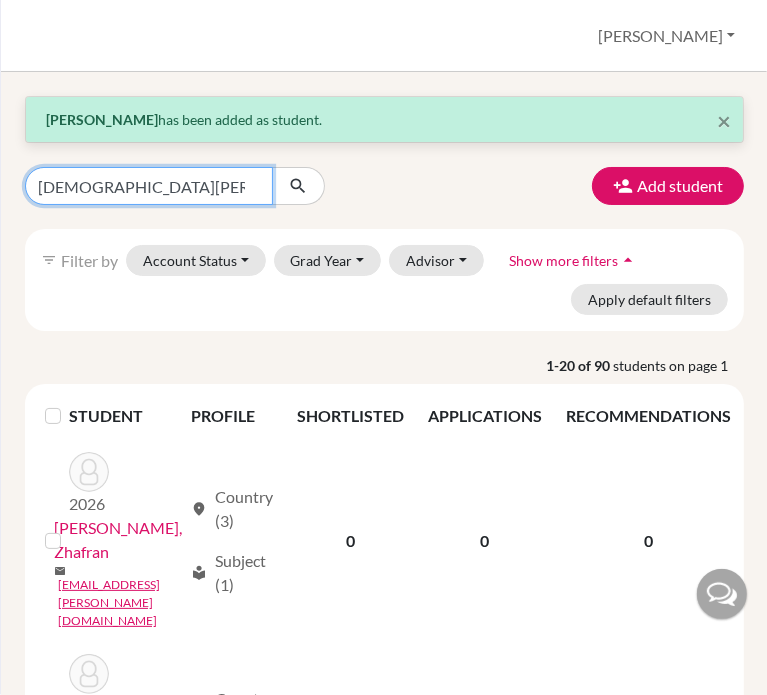 type on "muhammad zaidan" 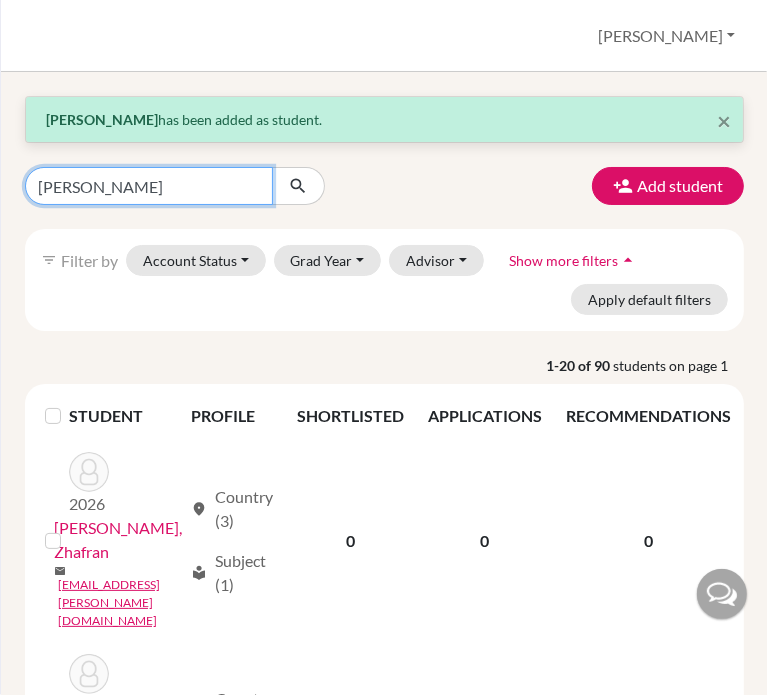 click at bounding box center (298, 186) 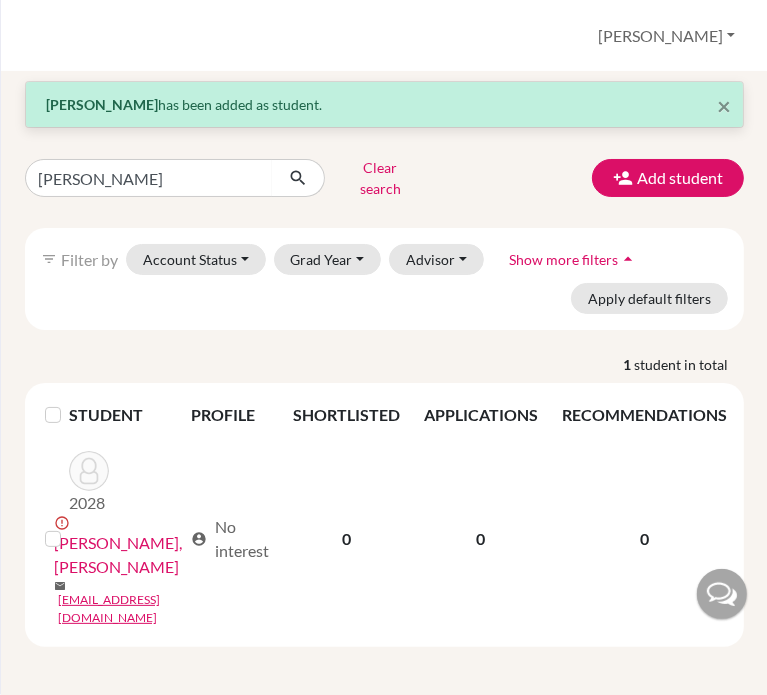 scroll, scrollTop: 20, scrollLeft: 0, axis: vertical 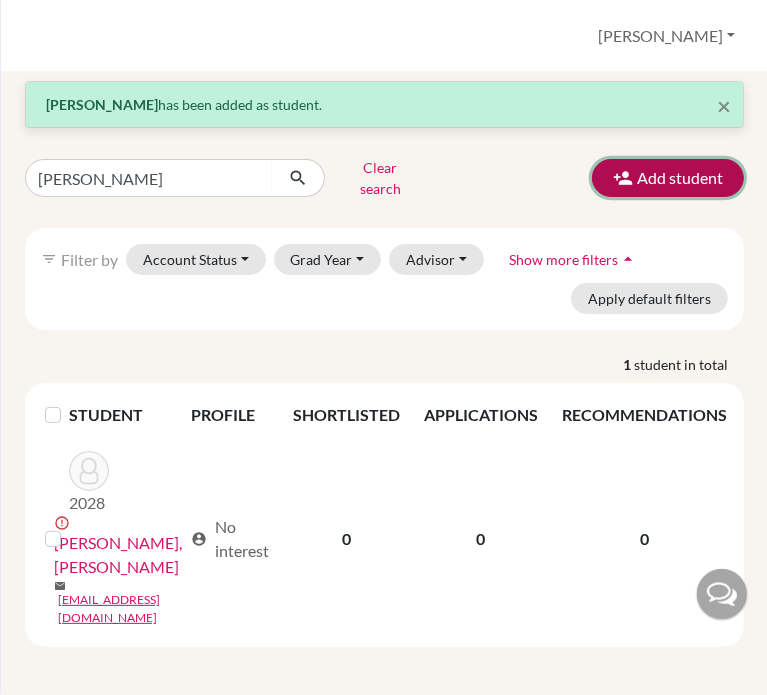 click on "Add student" at bounding box center (668, 178) 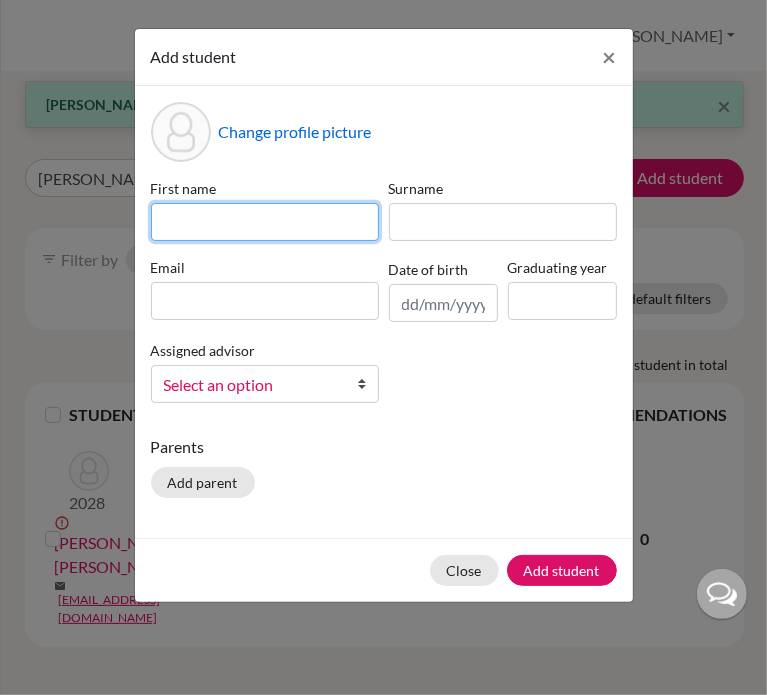 click at bounding box center [265, 222] 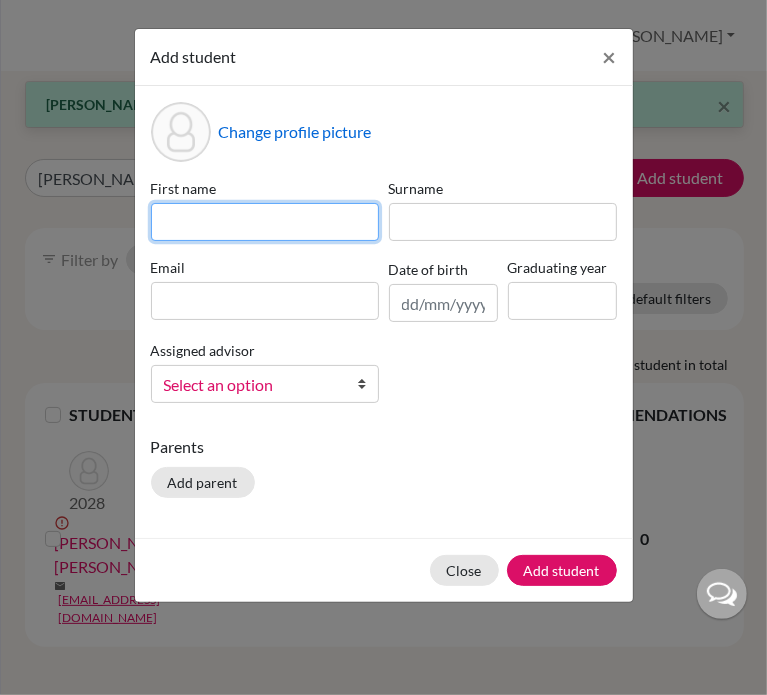 click at bounding box center (265, 222) 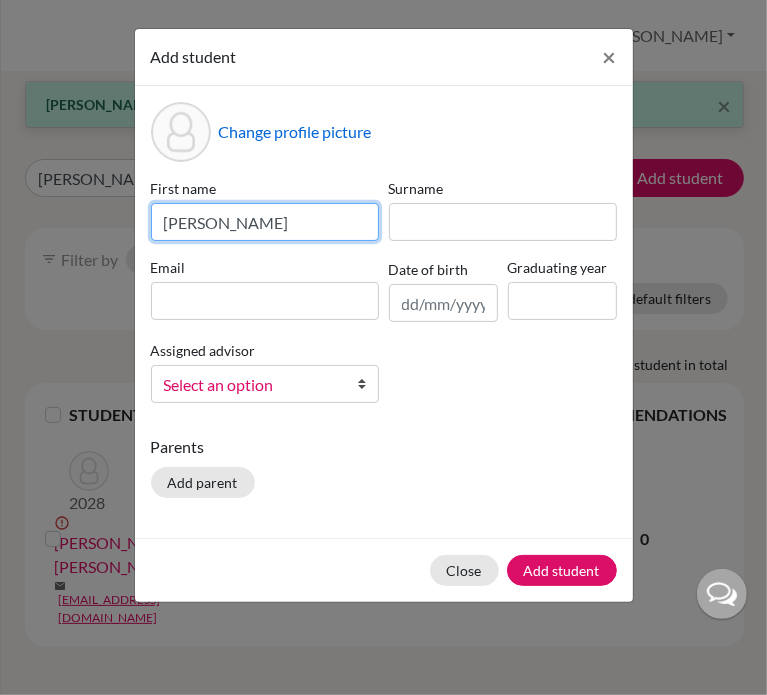 type on "[PERSON_NAME]" 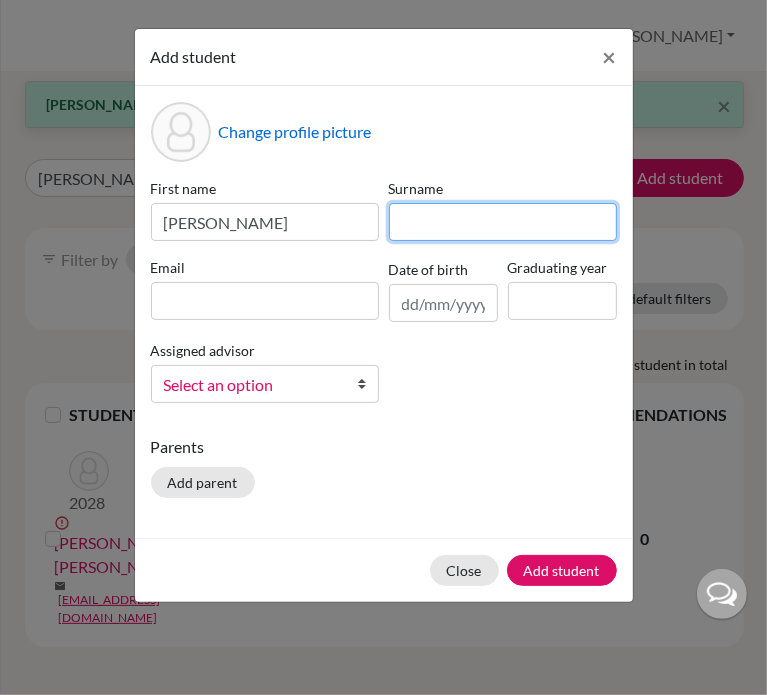 click at bounding box center (503, 222) 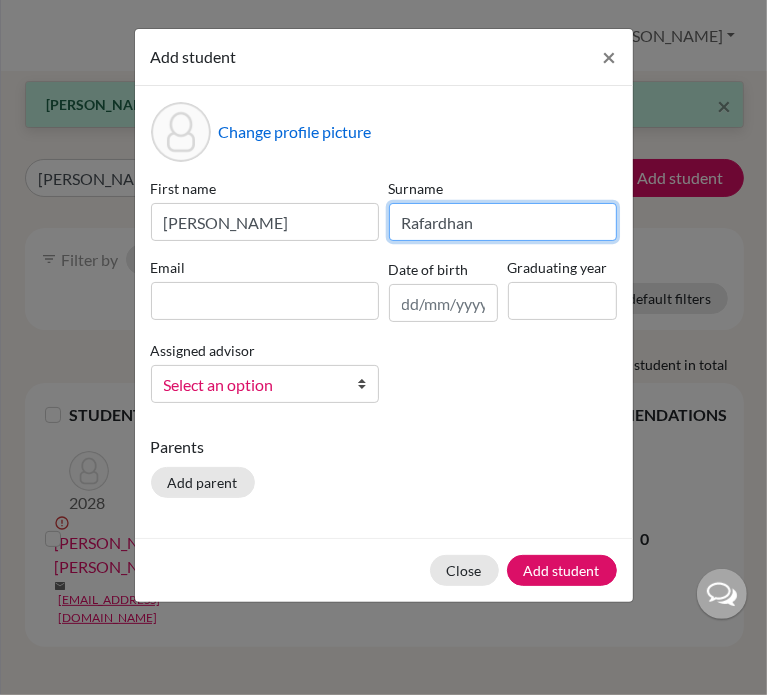 type on "Rafardhan" 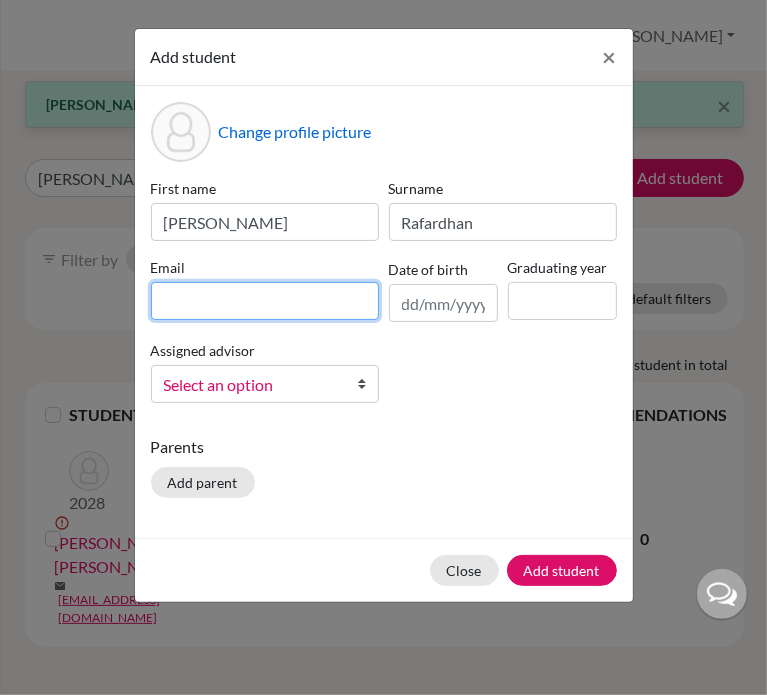click at bounding box center [265, 301] 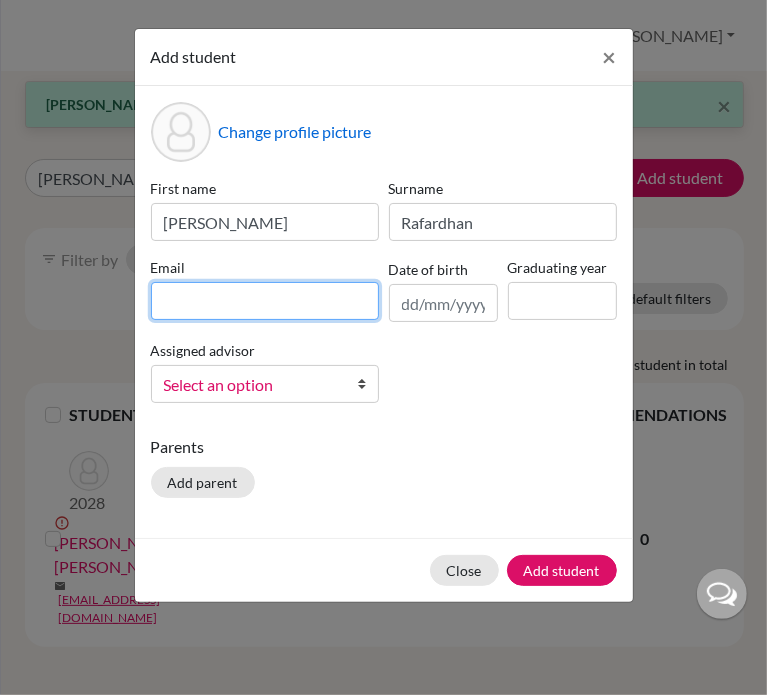paste on "[EMAIL_ADDRESS][DOMAIN_NAME]" 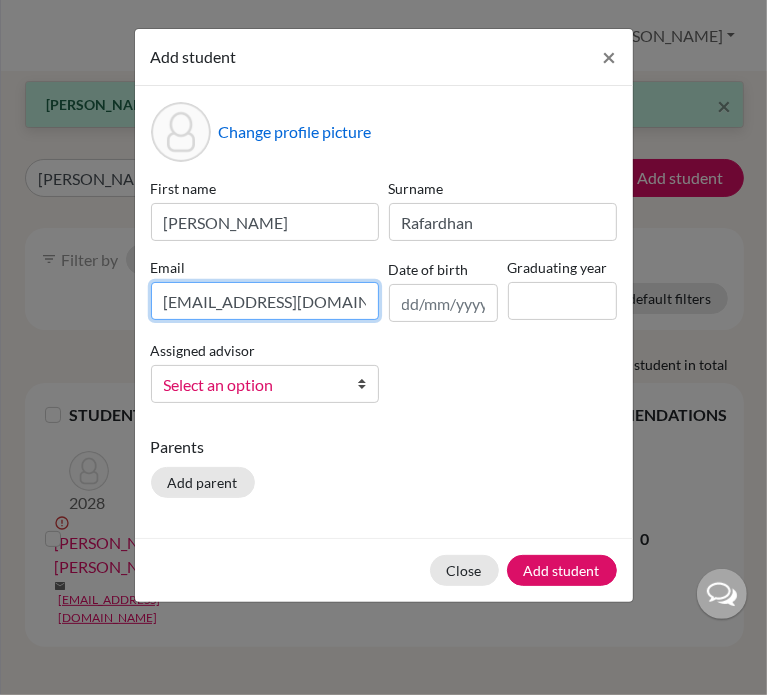 type on "[EMAIL_ADDRESS][DOMAIN_NAME]" 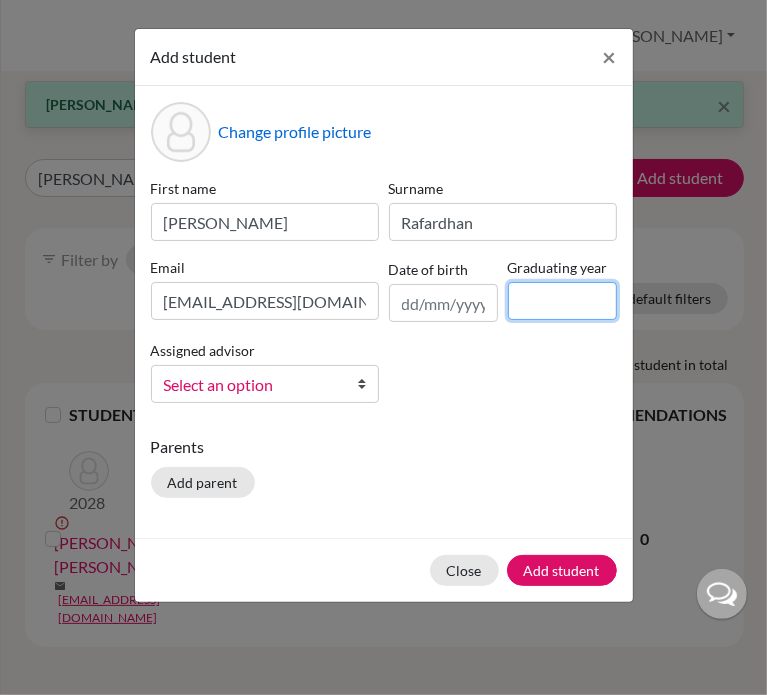 click at bounding box center (562, 301) 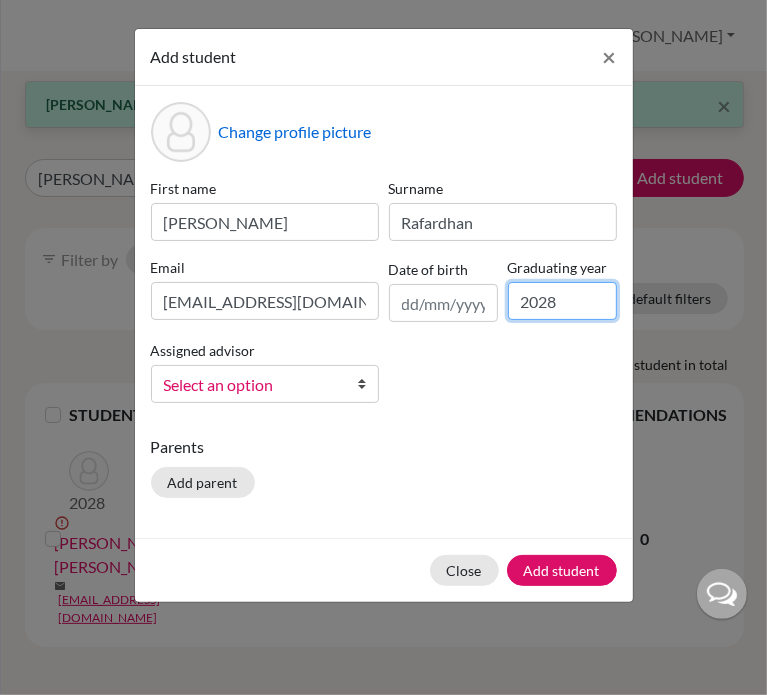 type on "2028" 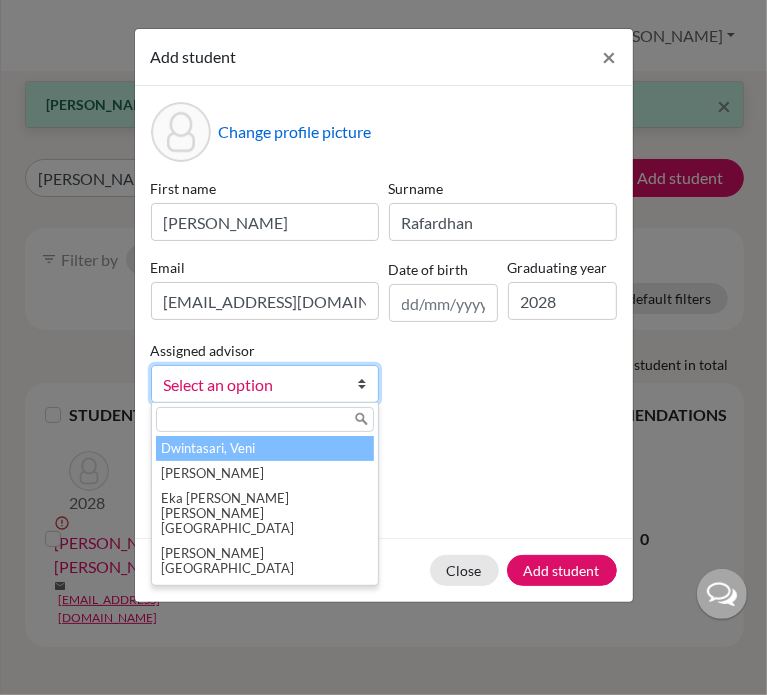 click on "Select an option" at bounding box center [252, 385] 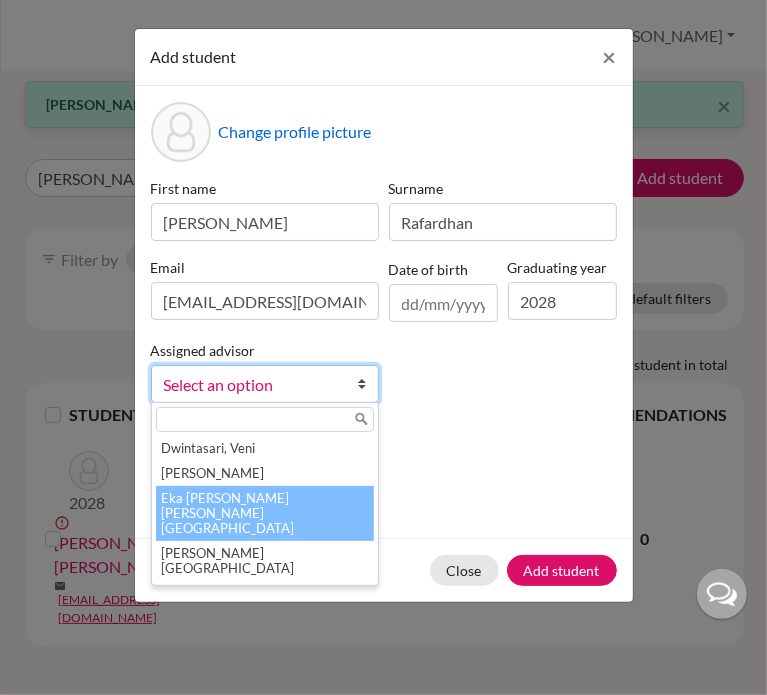 click on "Eka Diah Sabu Lazar, Pricillia" at bounding box center (265, 513) 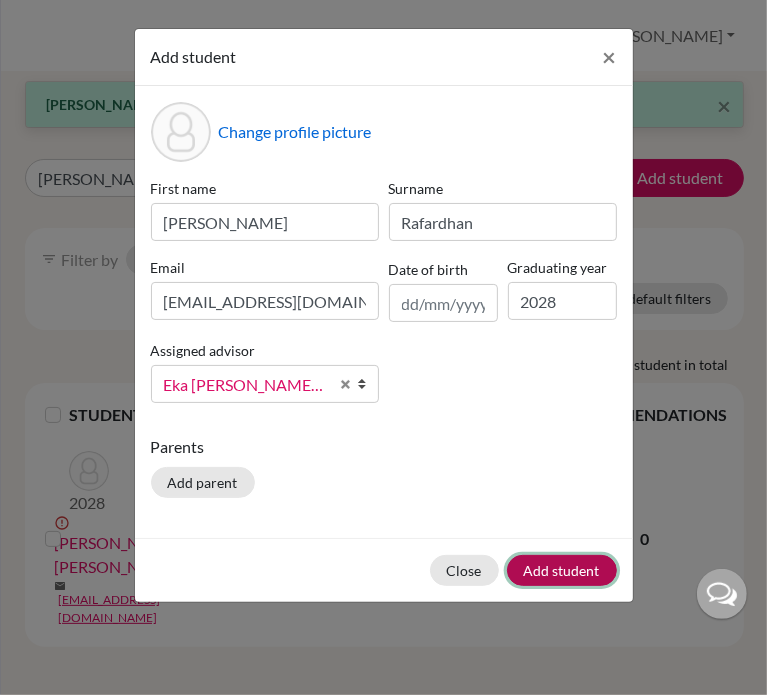 click on "Add student" at bounding box center [562, 570] 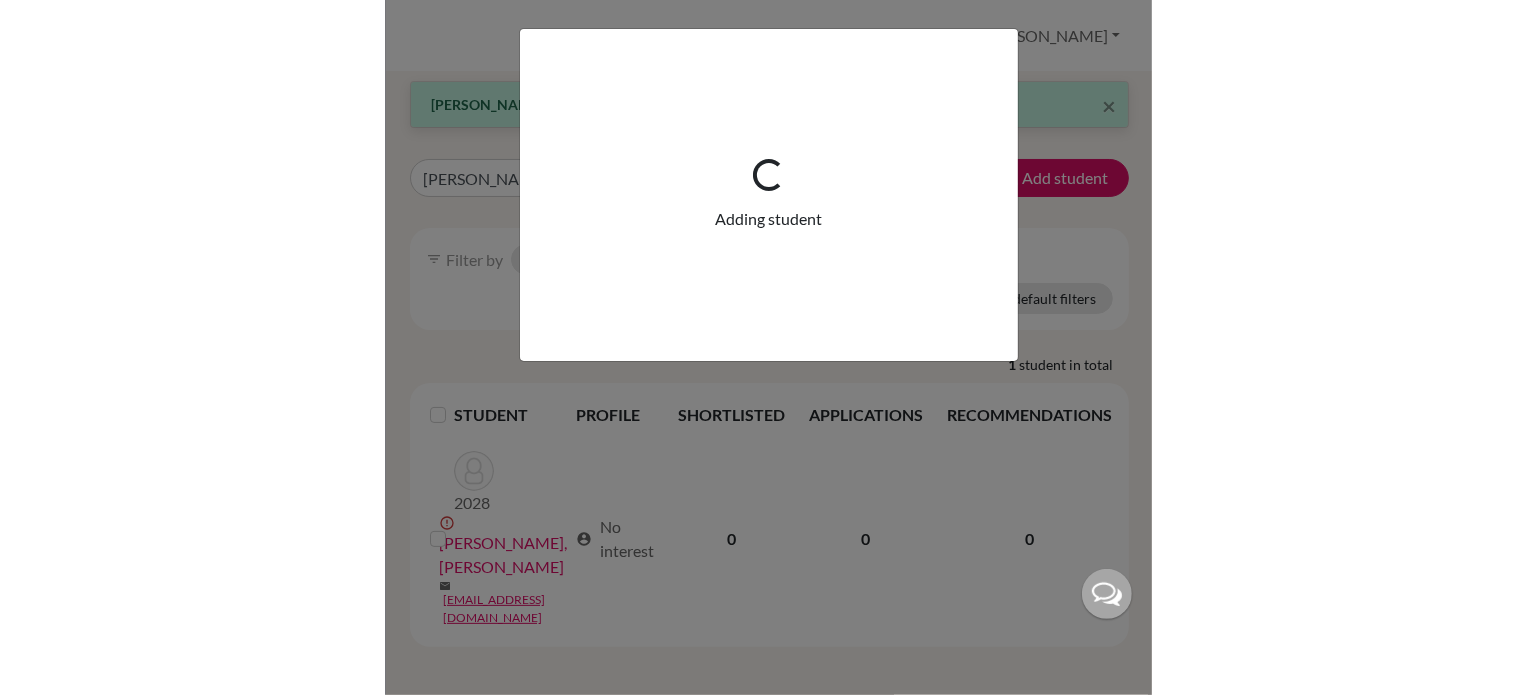 scroll, scrollTop: 0, scrollLeft: 0, axis: both 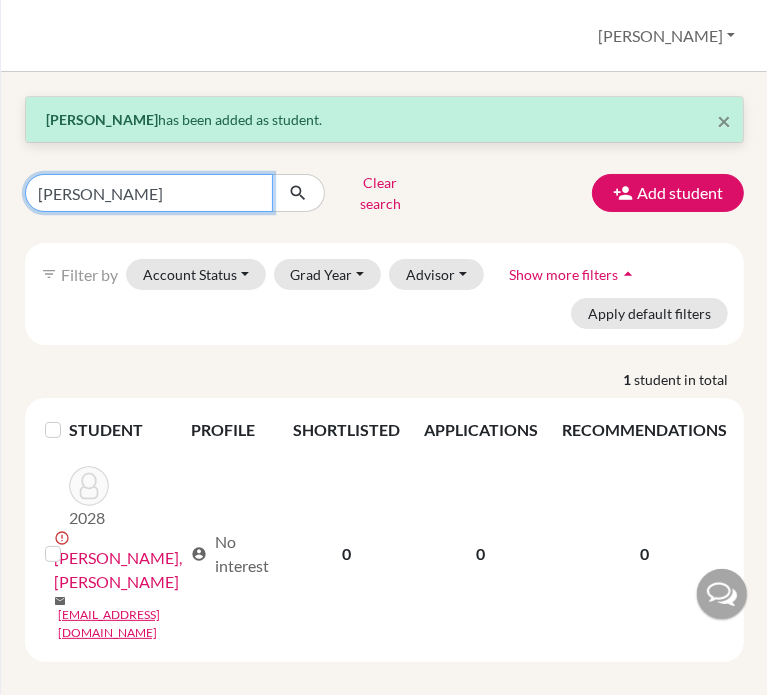 click on "muhammad zaidan" at bounding box center (149, 193) 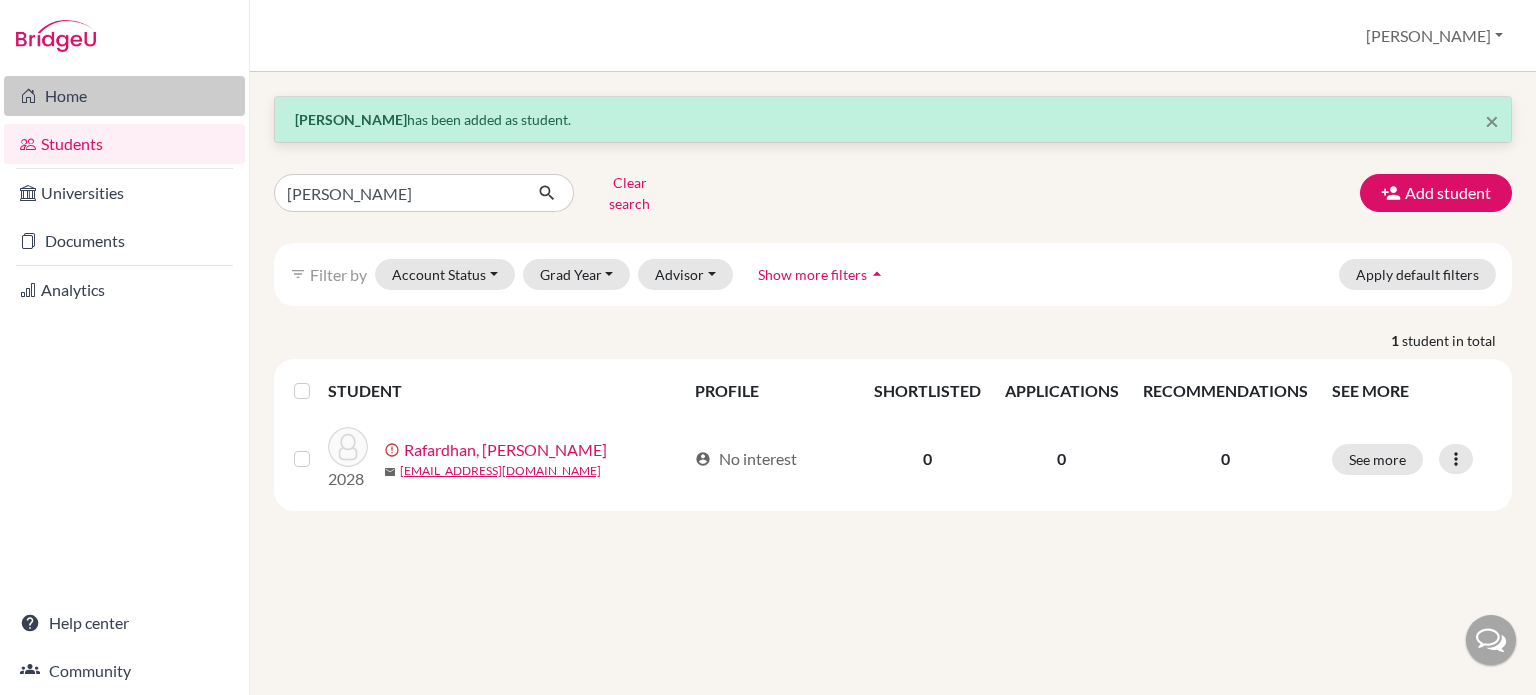 click on "Home" at bounding box center [124, 96] 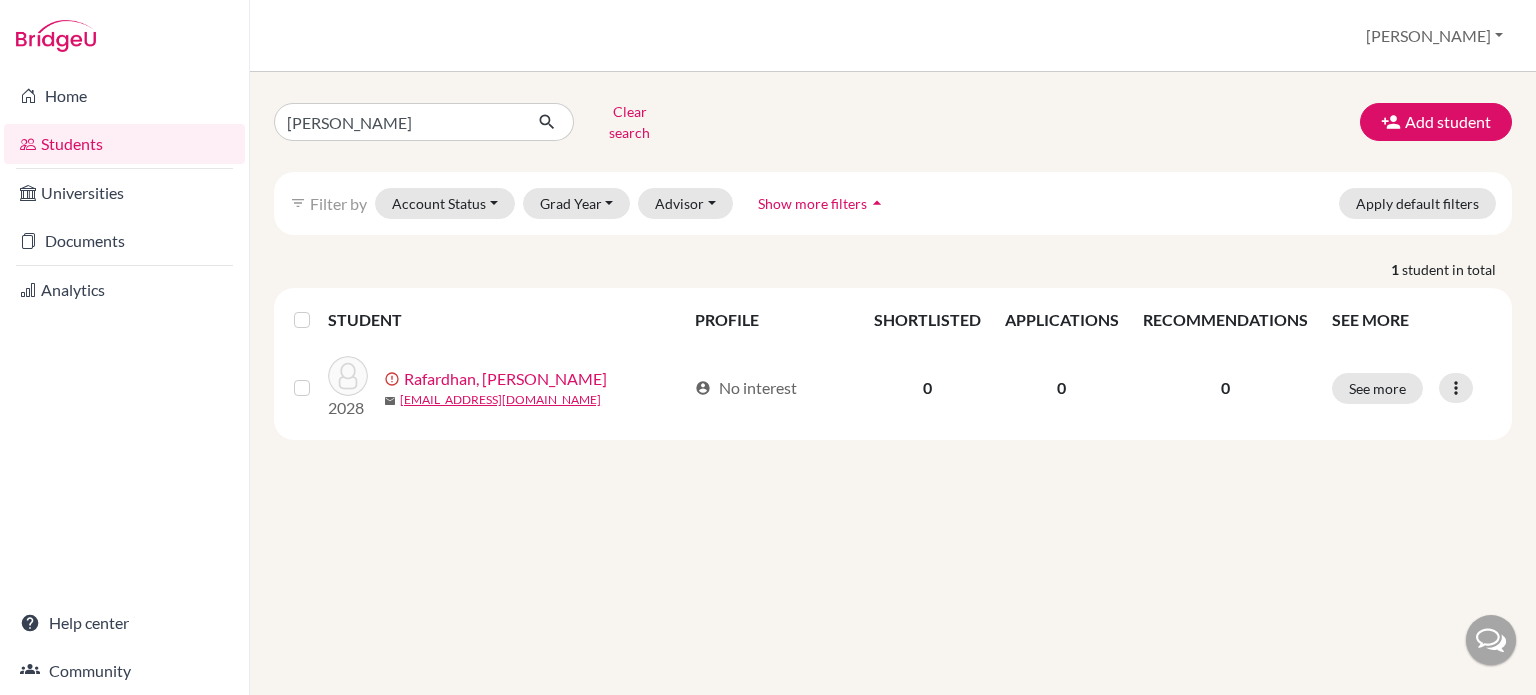 scroll, scrollTop: 0, scrollLeft: 0, axis: both 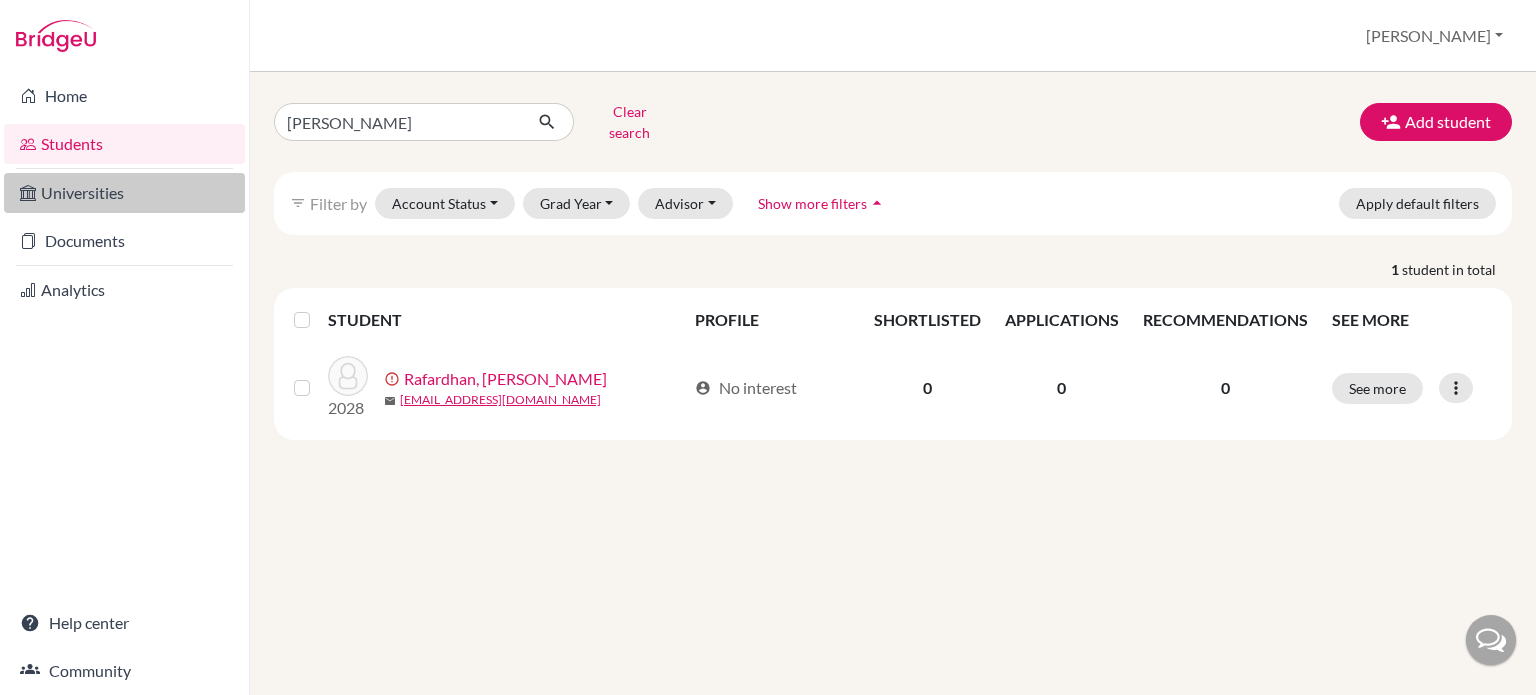 click on "Universities" at bounding box center (124, 193) 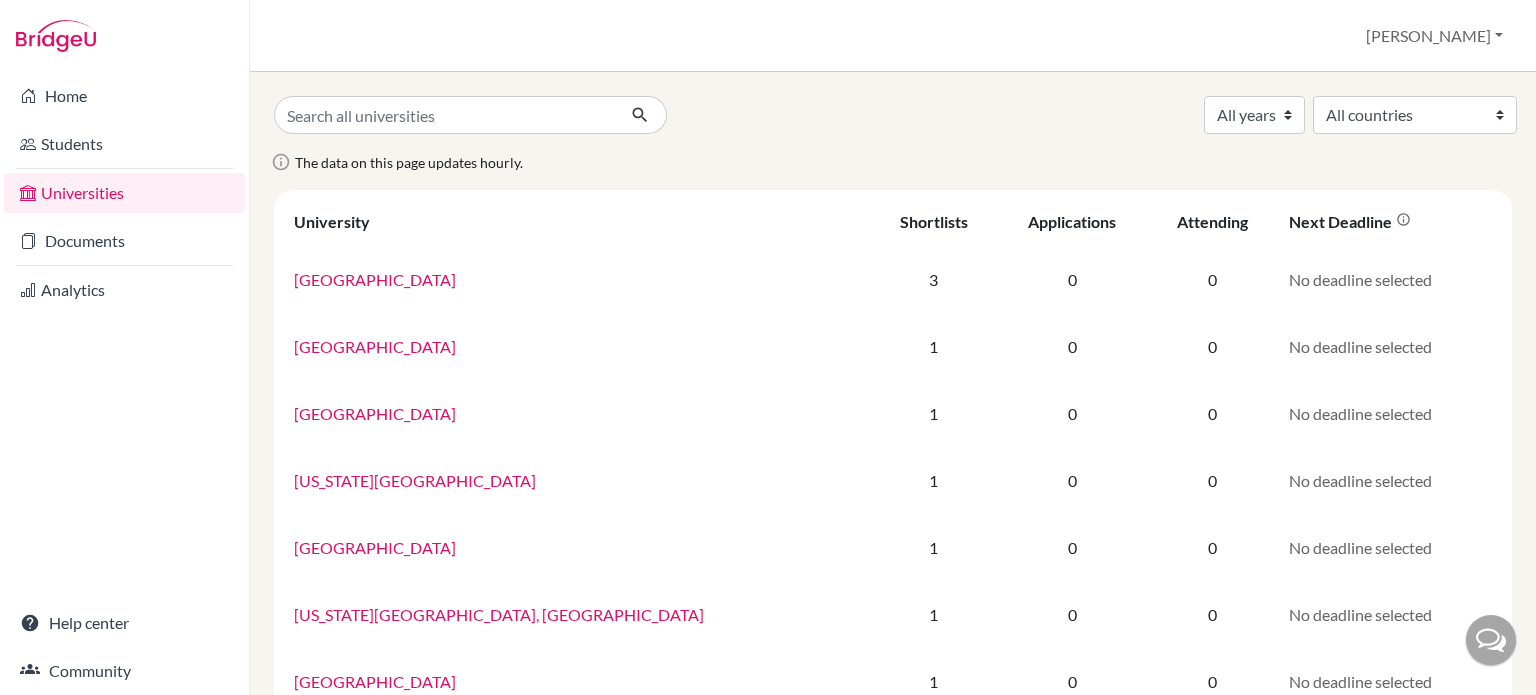scroll, scrollTop: 0, scrollLeft: 0, axis: both 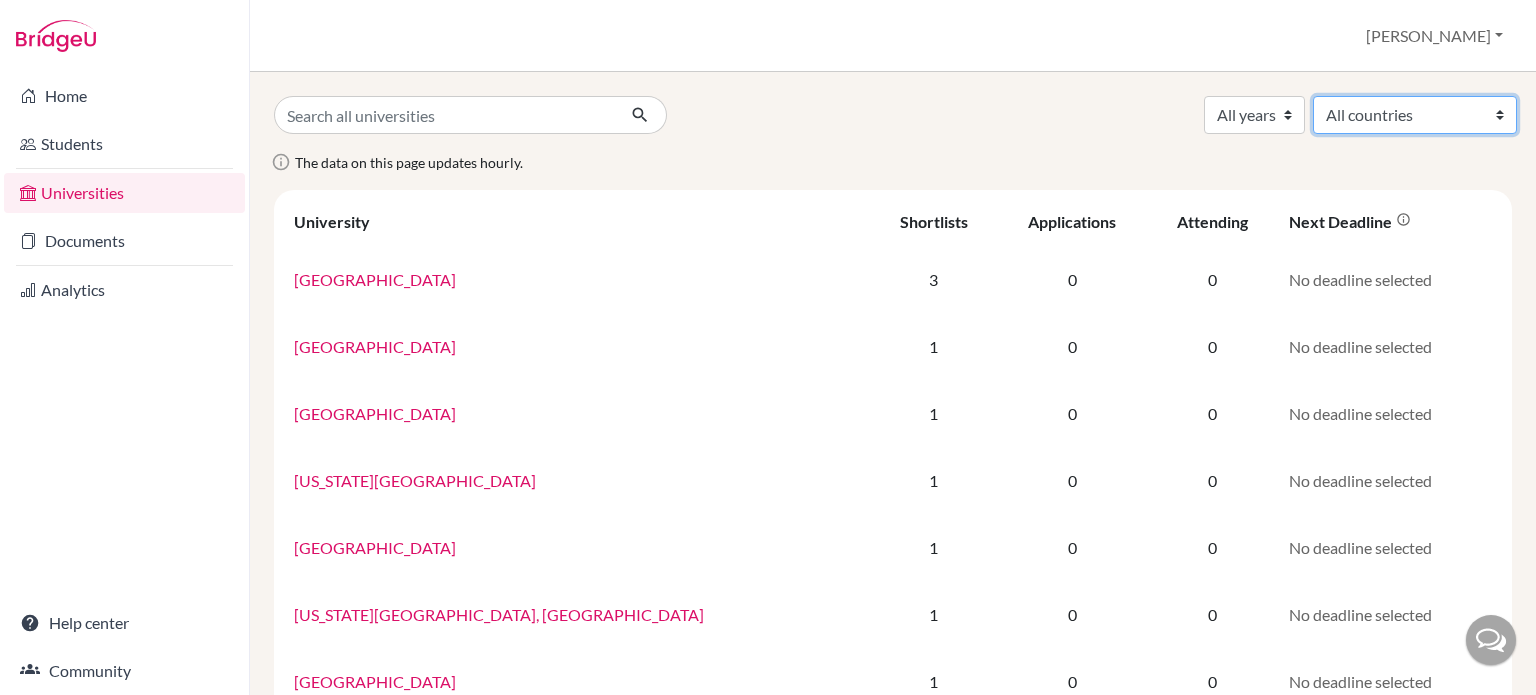 click on "All countries [GEOGRAPHIC_DATA] [GEOGRAPHIC_DATA] [GEOGRAPHIC_DATA] [GEOGRAPHIC_DATA] [GEOGRAPHIC_DATA] [GEOGRAPHIC_DATA] [GEOGRAPHIC_DATA]" at bounding box center (1415, 115) 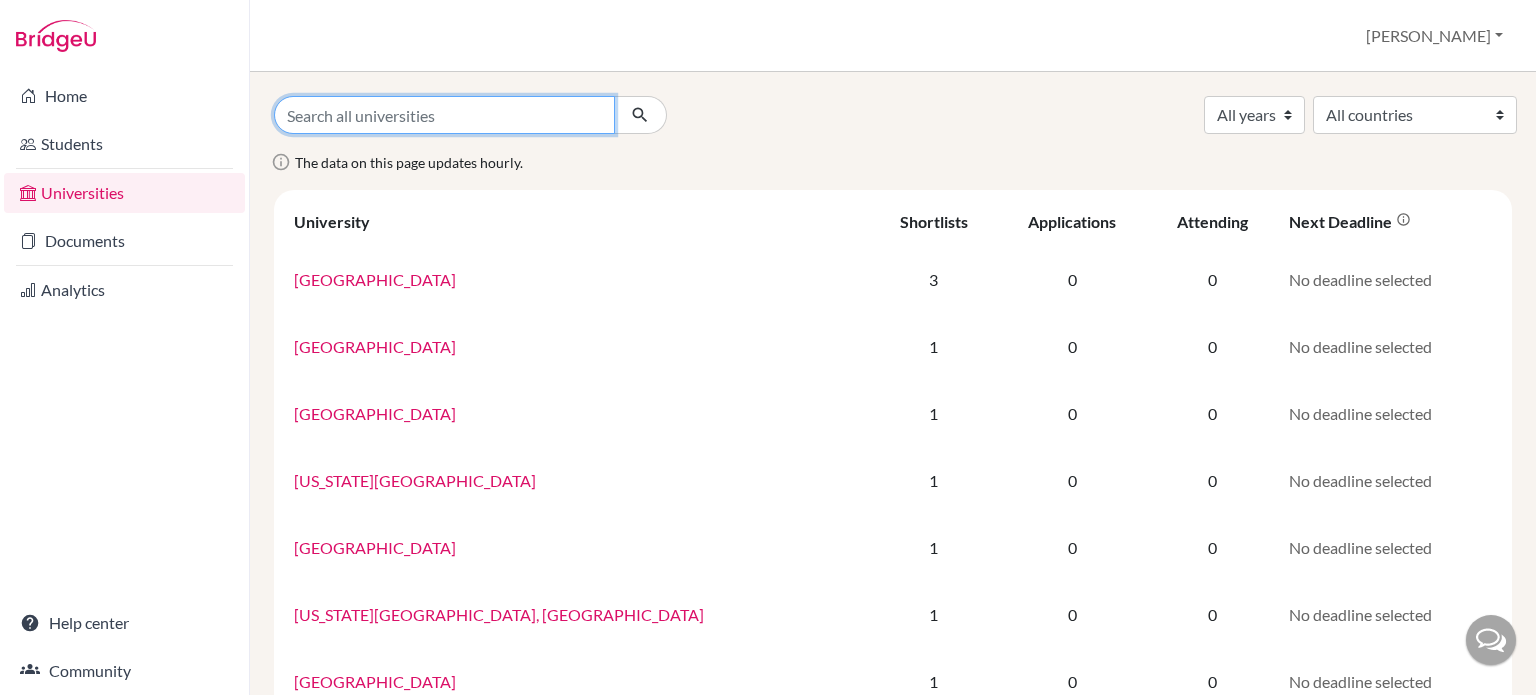 click at bounding box center (444, 115) 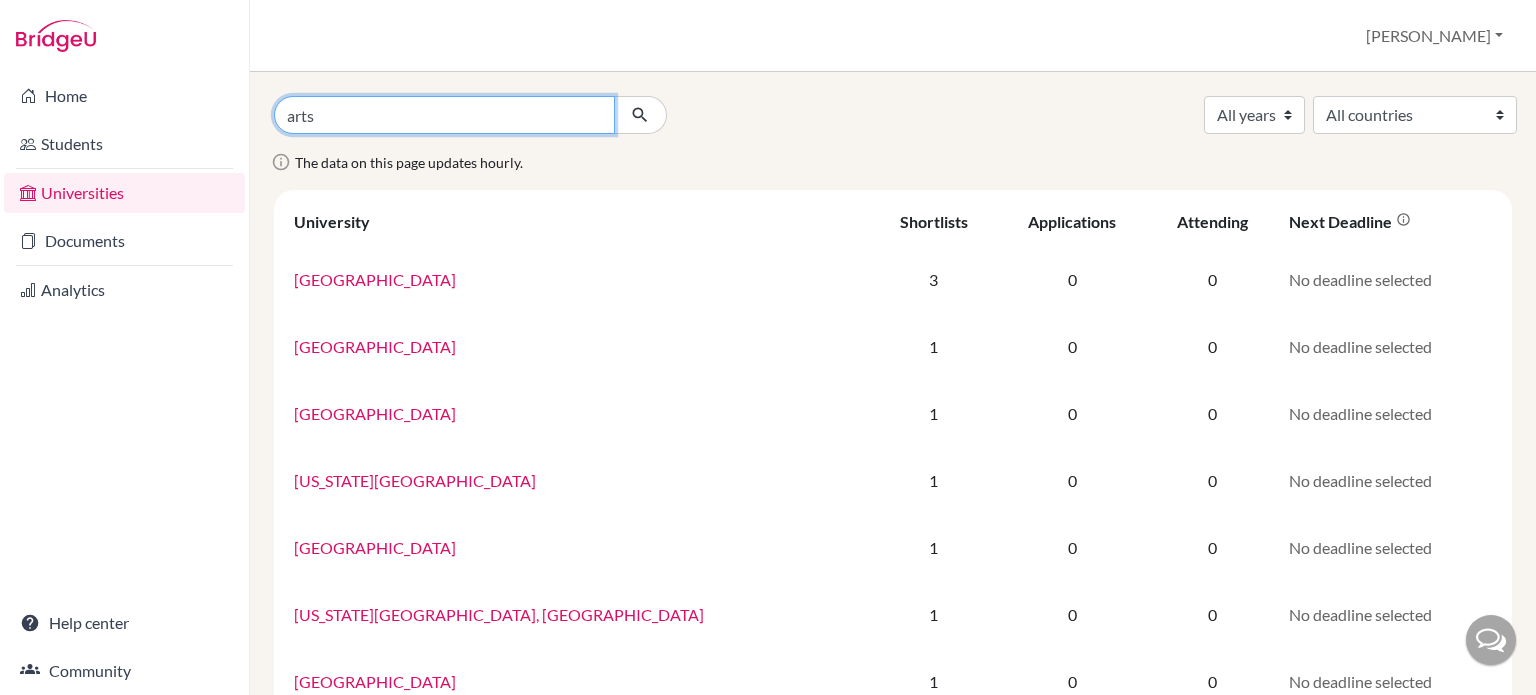 type on "arts" 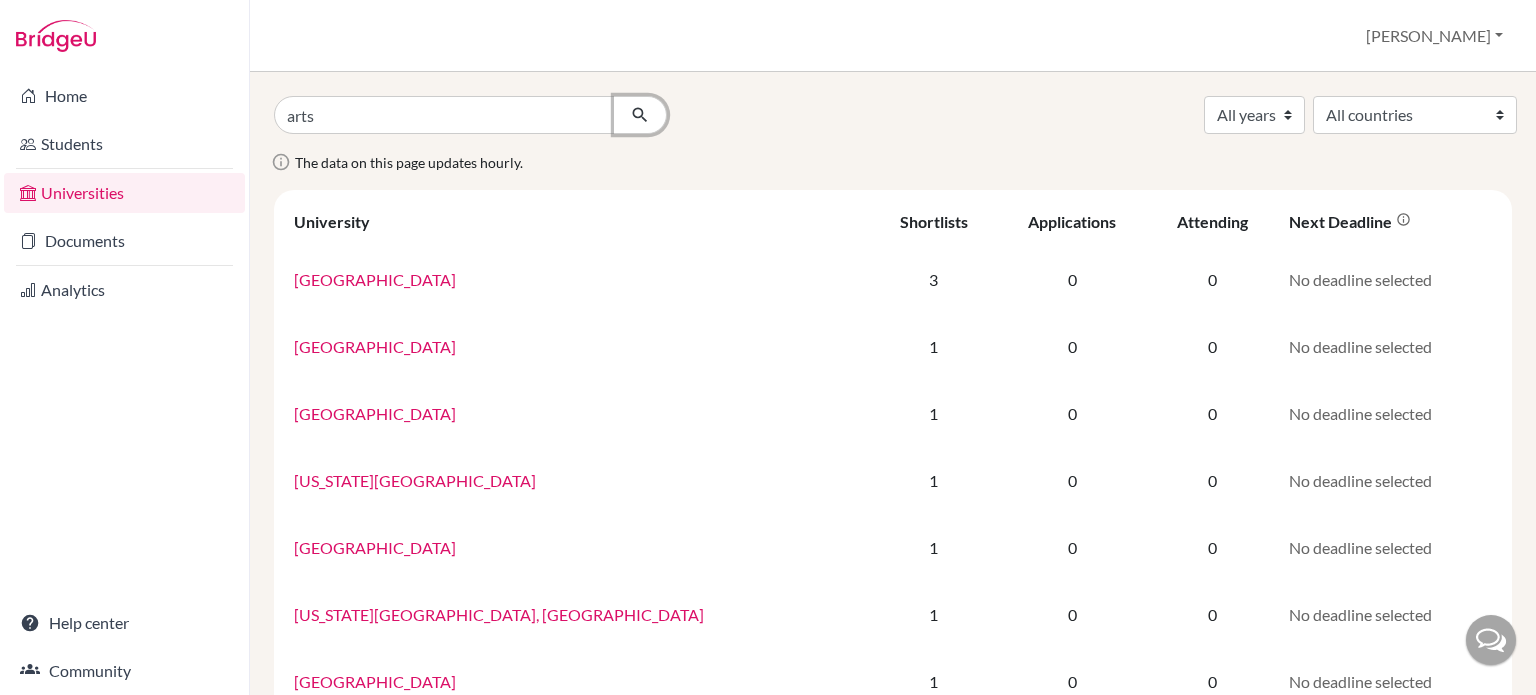 click at bounding box center (640, 115) 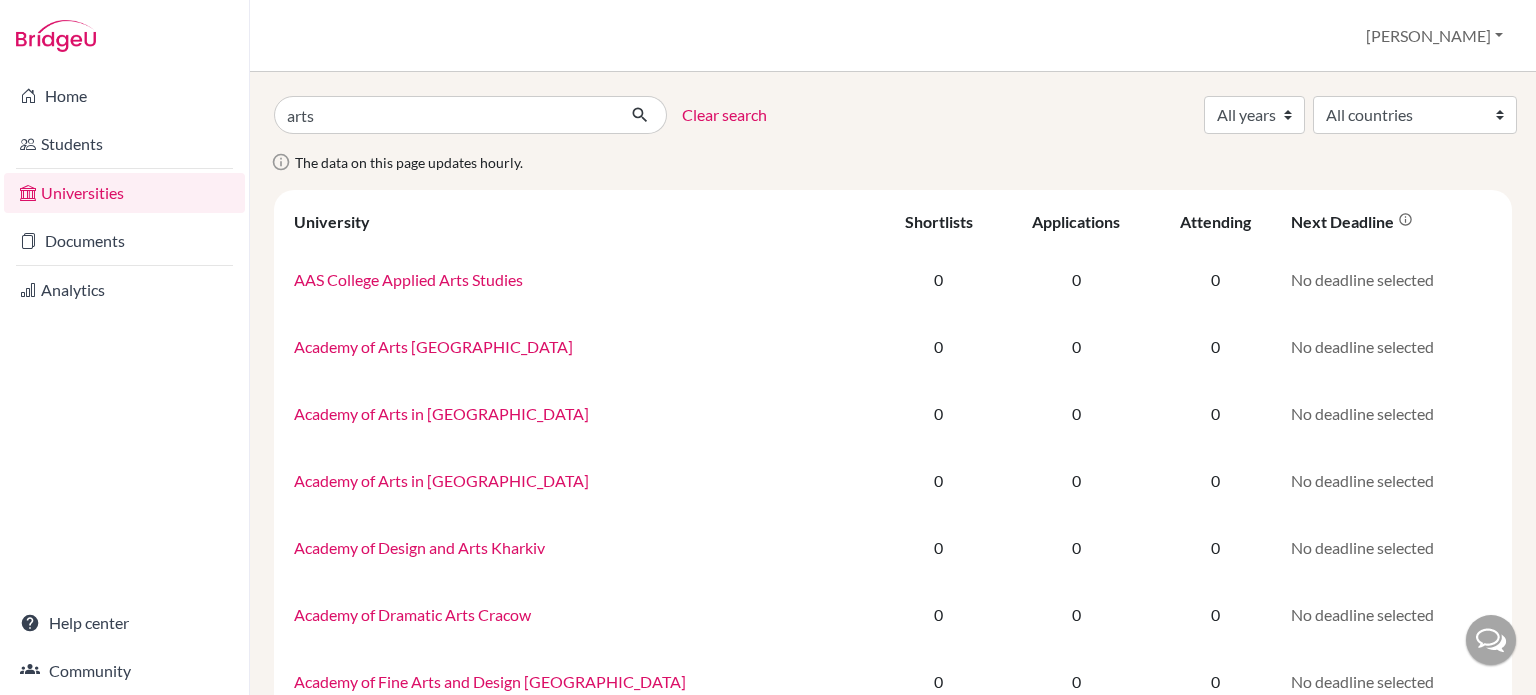 scroll, scrollTop: 0, scrollLeft: 0, axis: both 